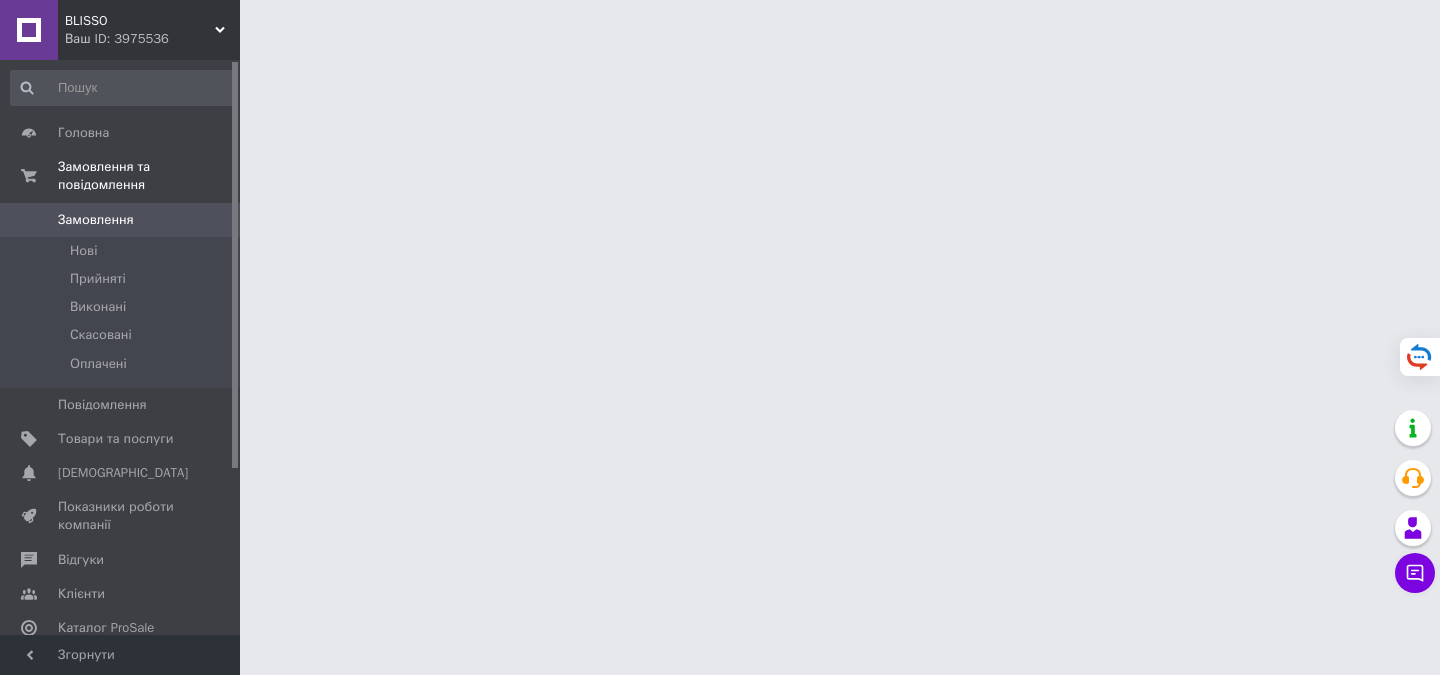scroll, scrollTop: 0, scrollLeft: 0, axis: both 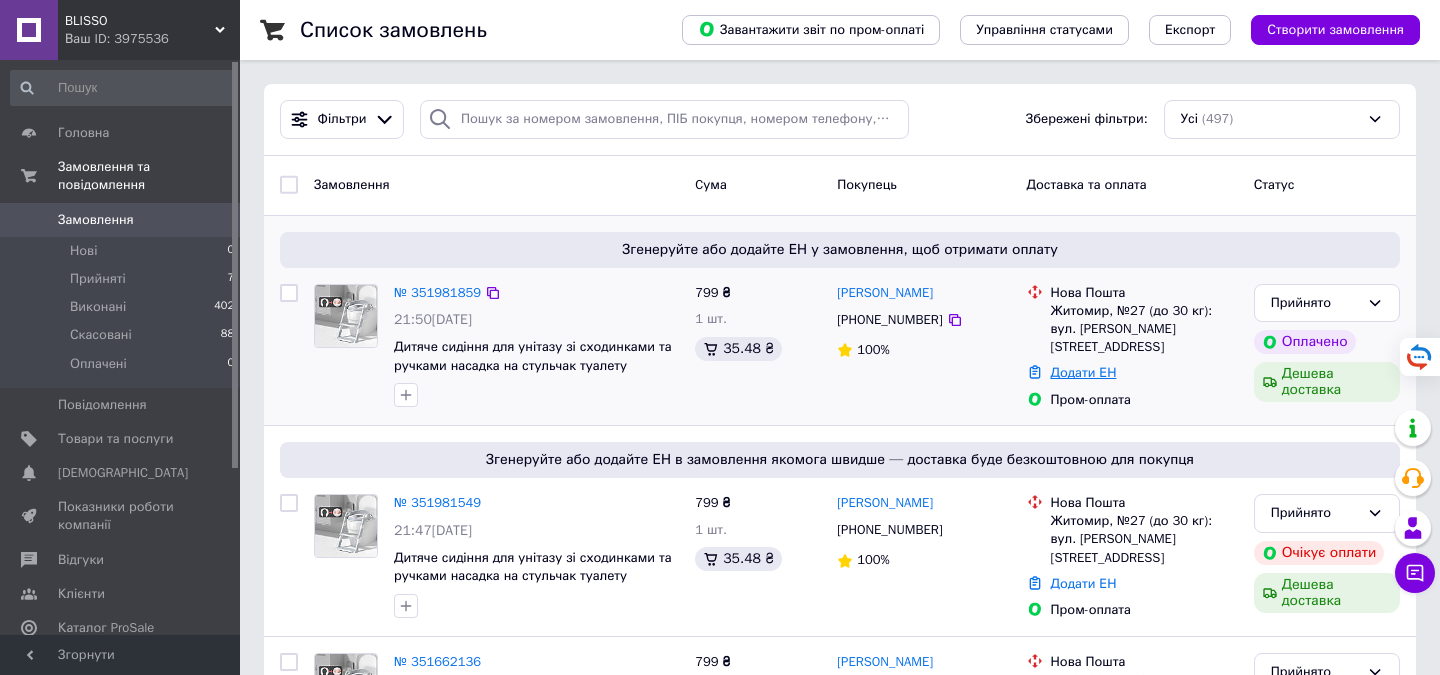 click on "Додати ЕН" at bounding box center [1084, 372] 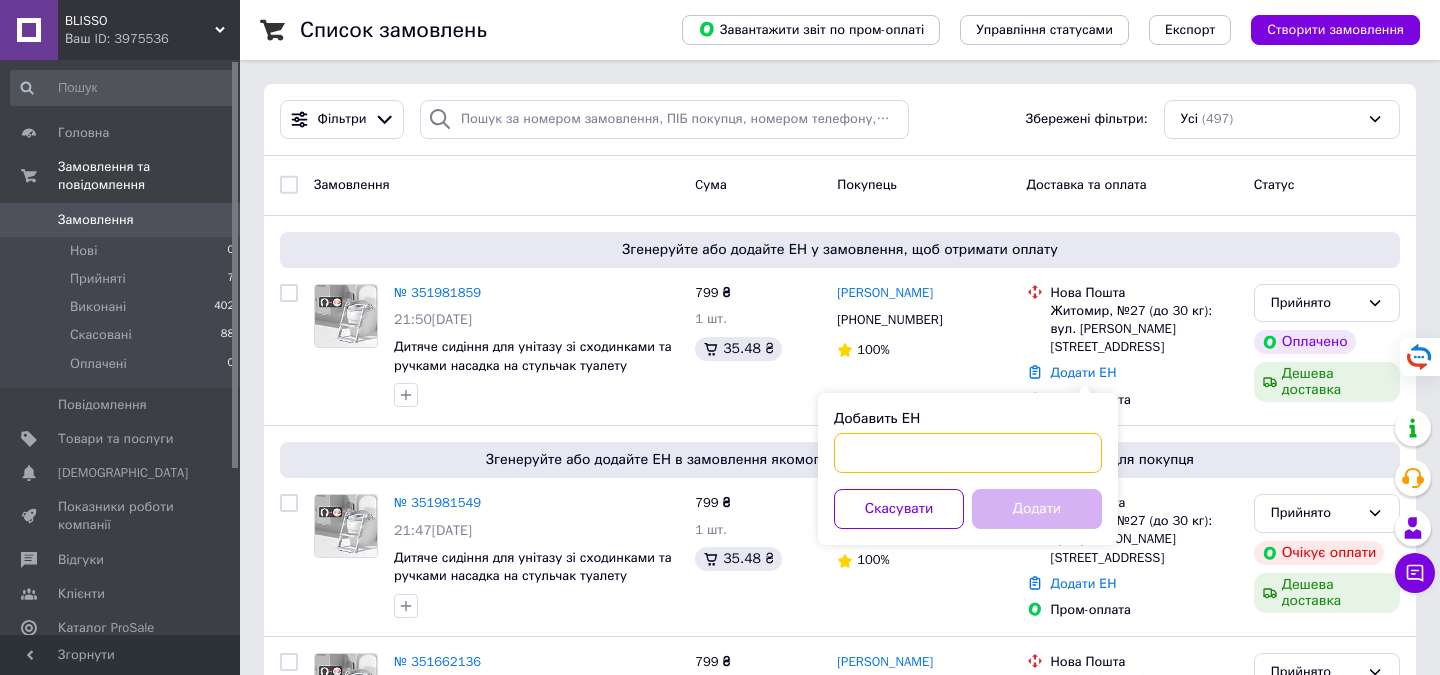 click on "Добавить ЕН" at bounding box center (968, 453) 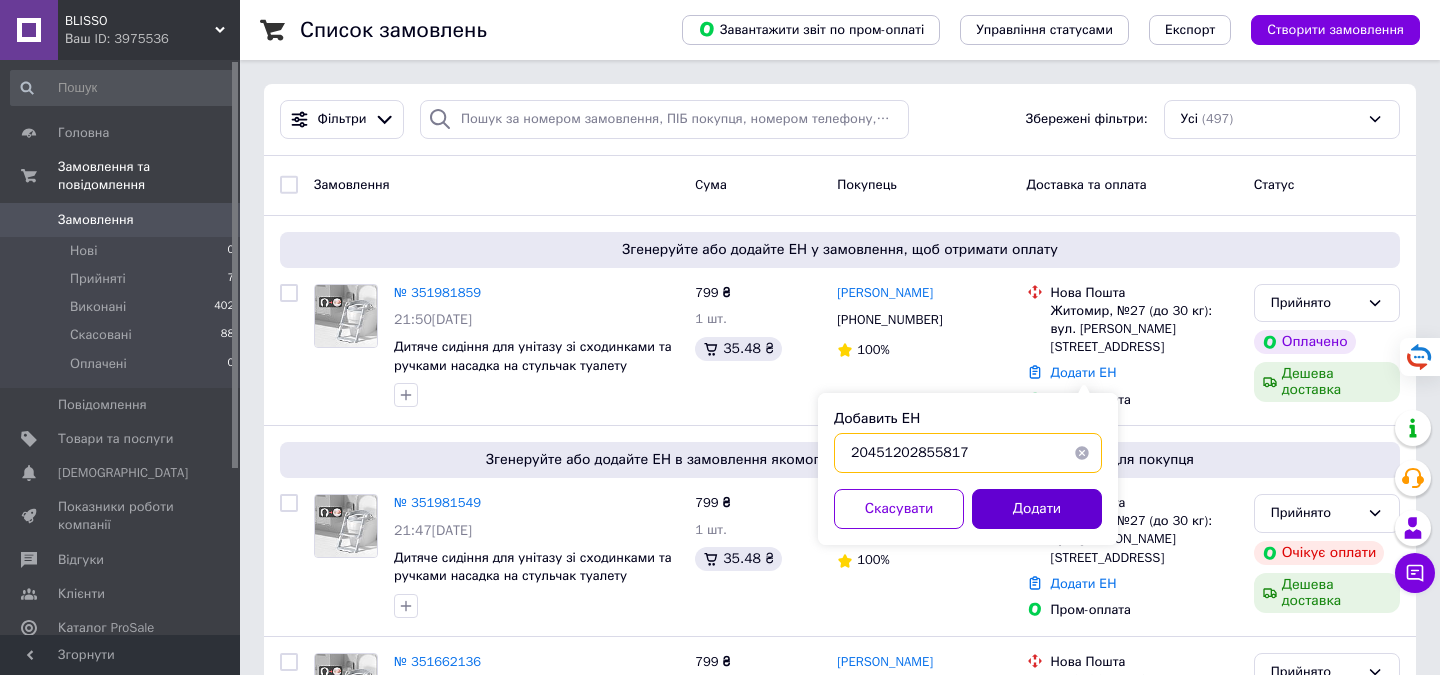 type on "20451202855817" 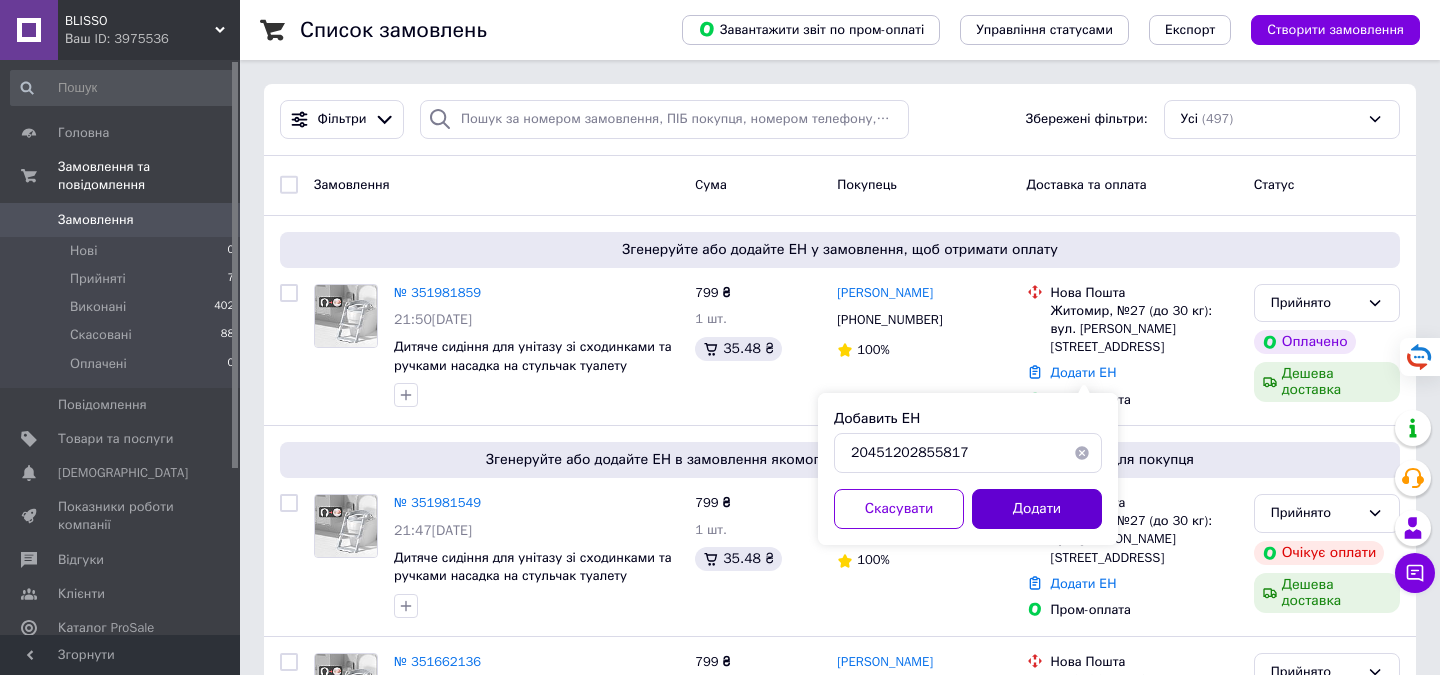 click on "Додати" at bounding box center (1037, 509) 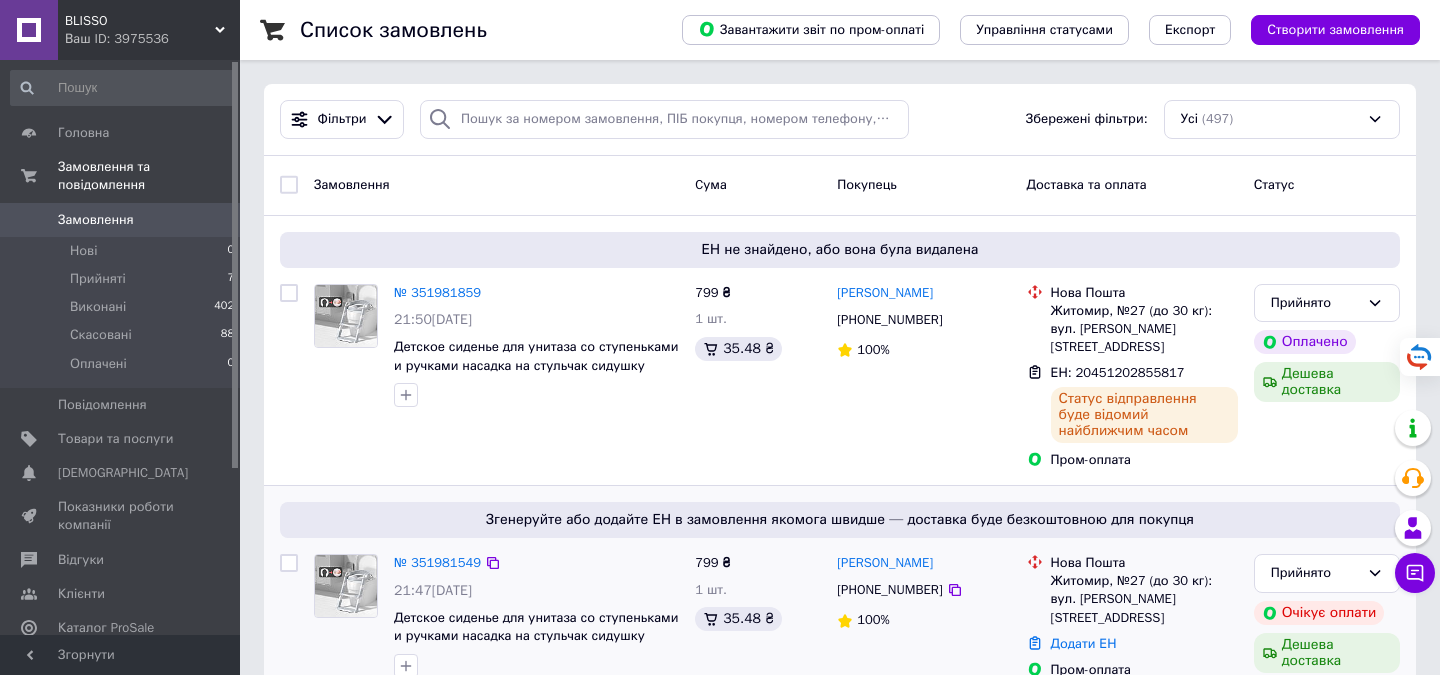 click at bounding box center [289, 563] 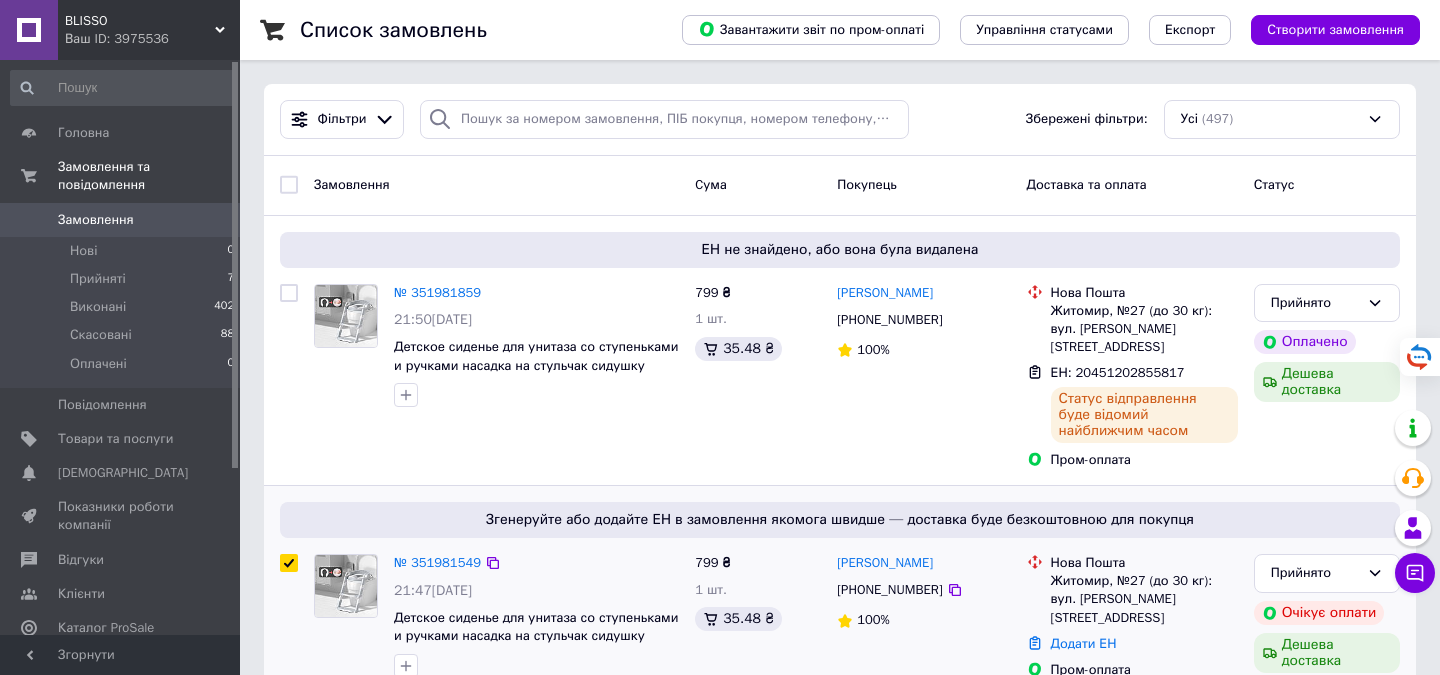checkbox on "true" 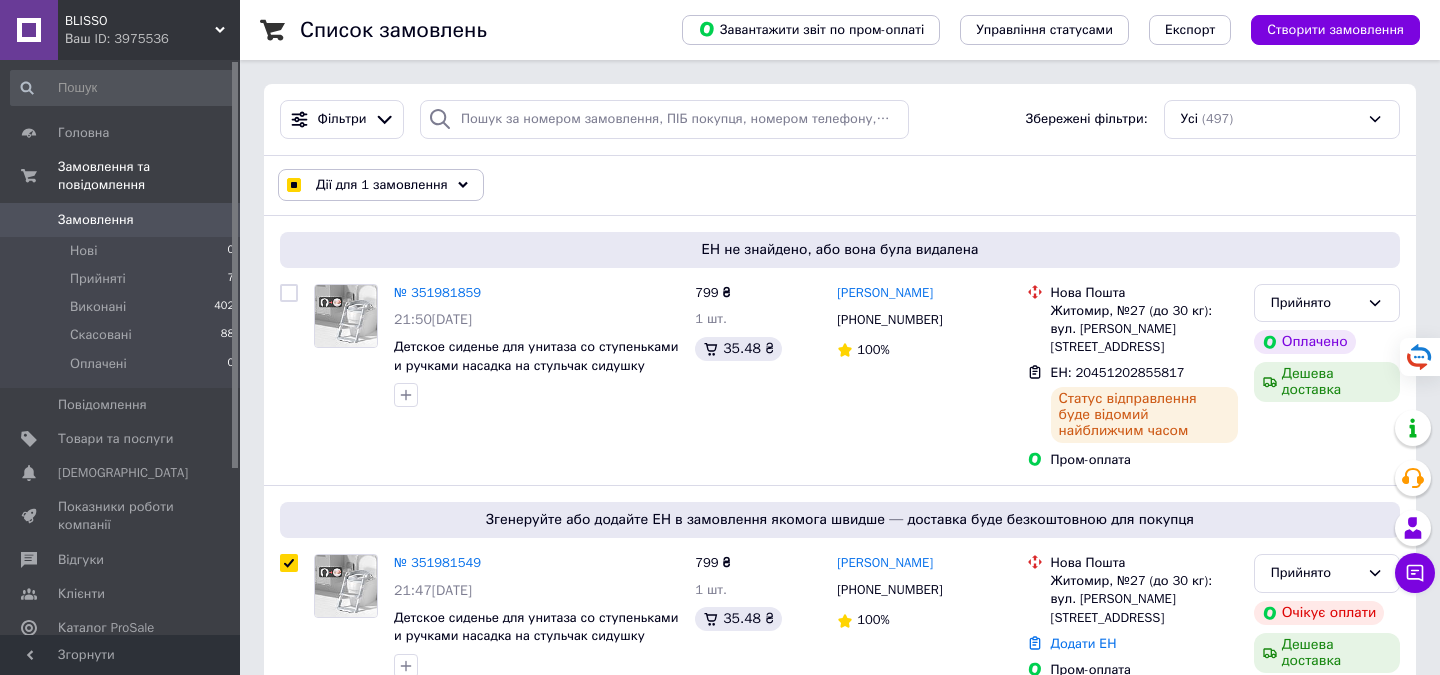 click on "Дії для 1 замовлення" at bounding box center [382, 185] 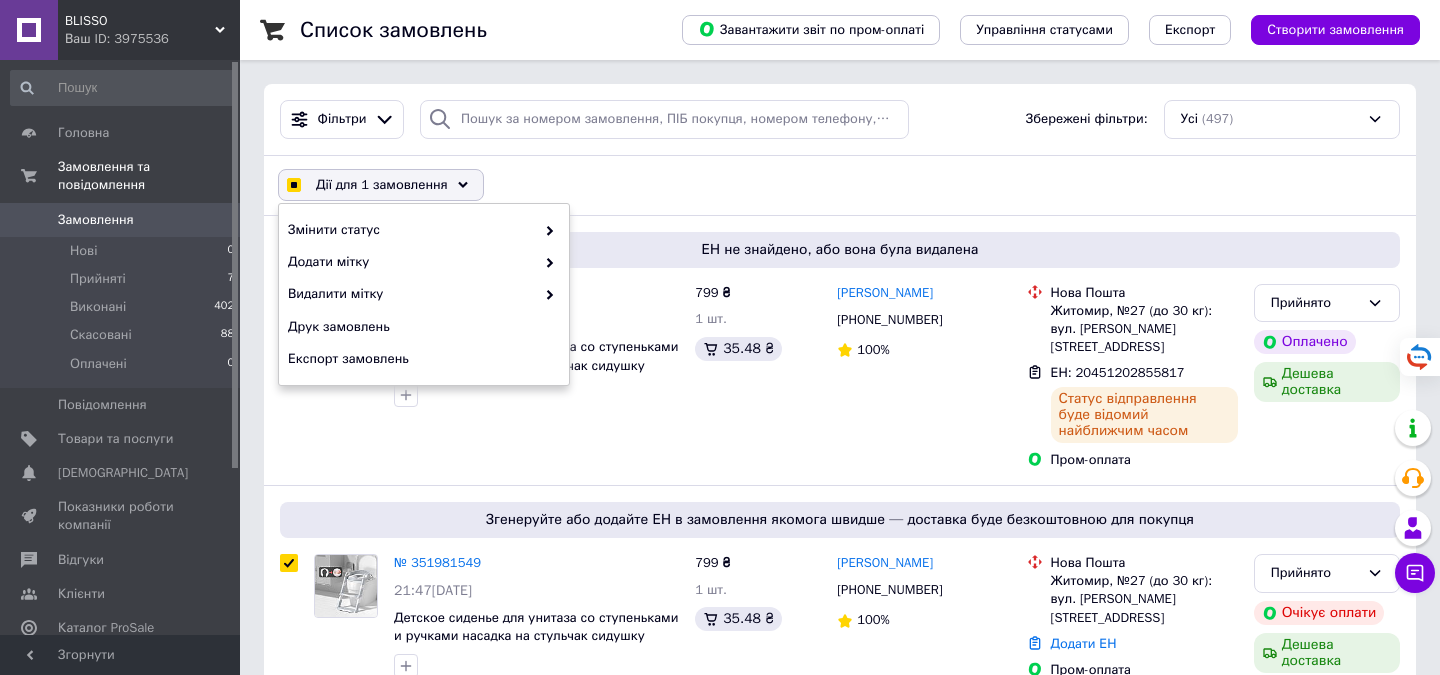 click on "Дії для 1 замовлення Вибрати все 497 замовлень [GEOGRAPHIC_DATA] всі 497 замовлень Скасувати вибрані Змінити статус Додати мітку Видалити мітку Друк замовлень Експорт замовлень" at bounding box center [840, 185] 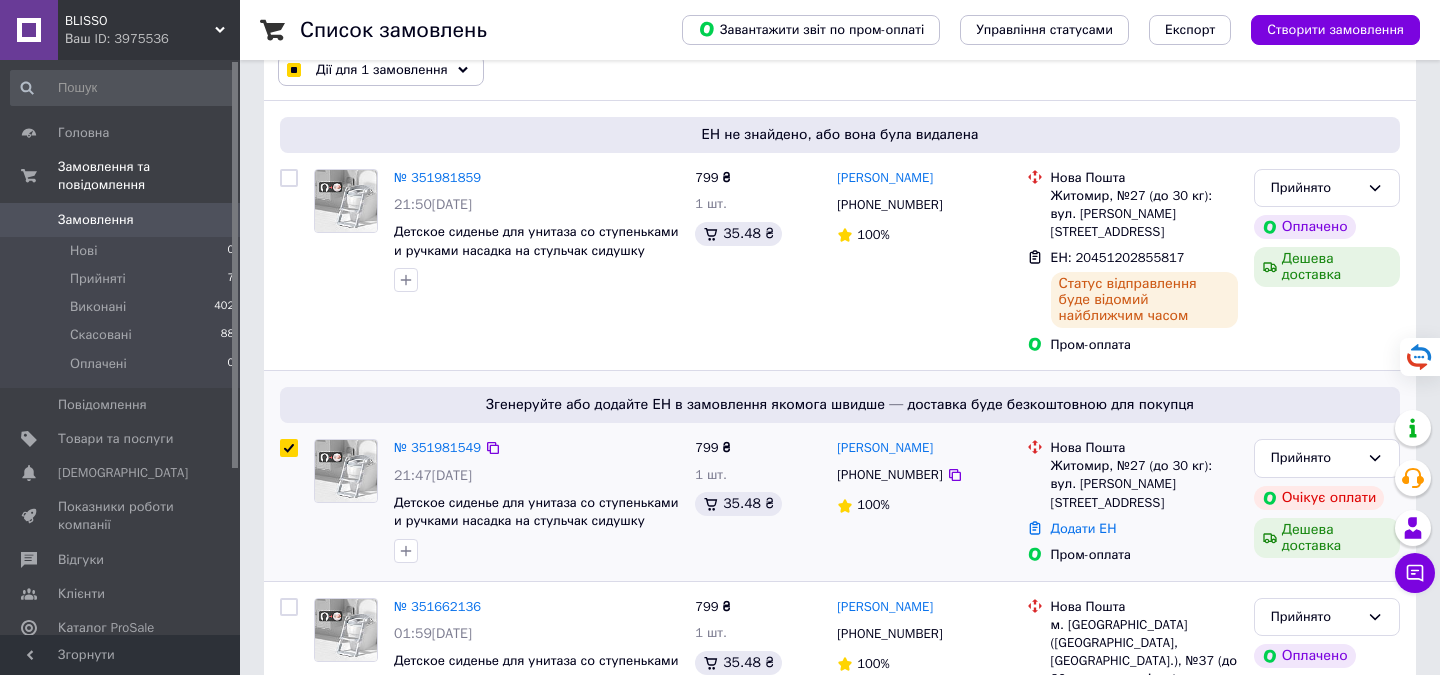 scroll, scrollTop: 143, scrollLeft: 0, axis: vertical 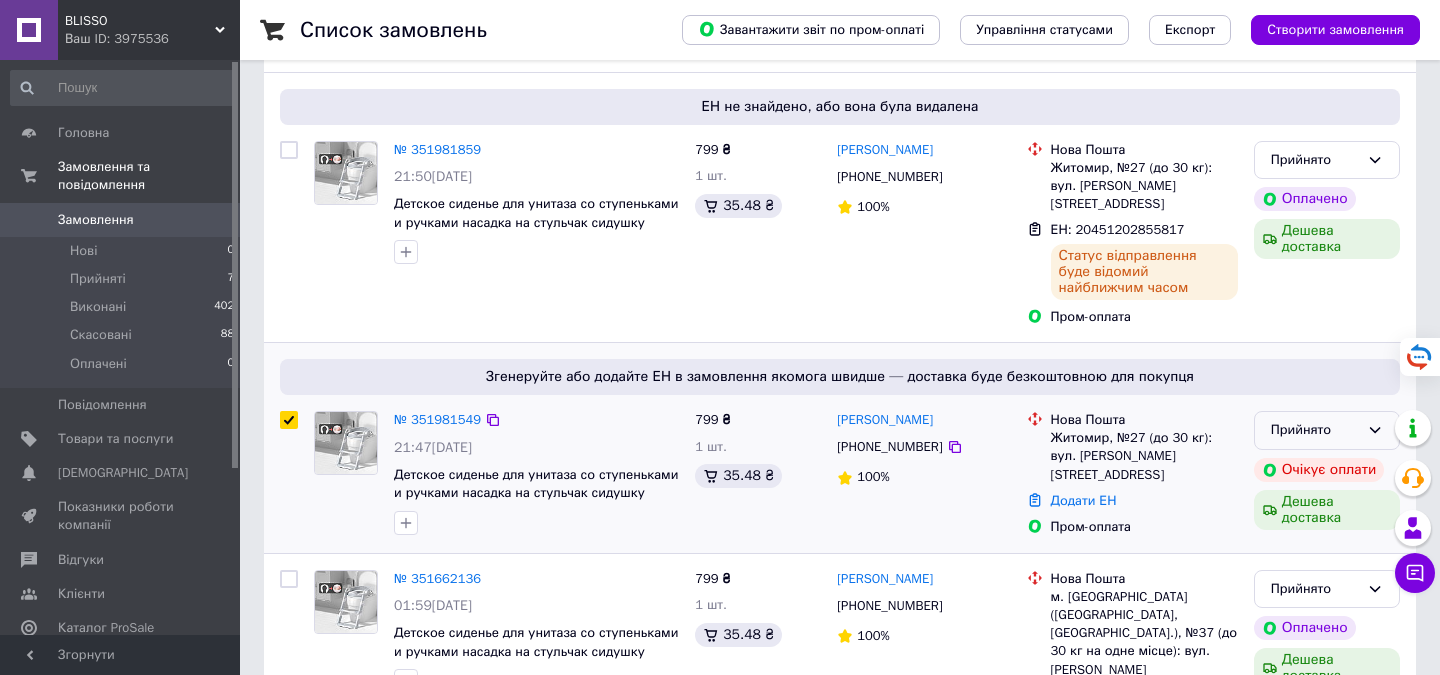 click on "Прийнято" at bounding box center [1327, 430] 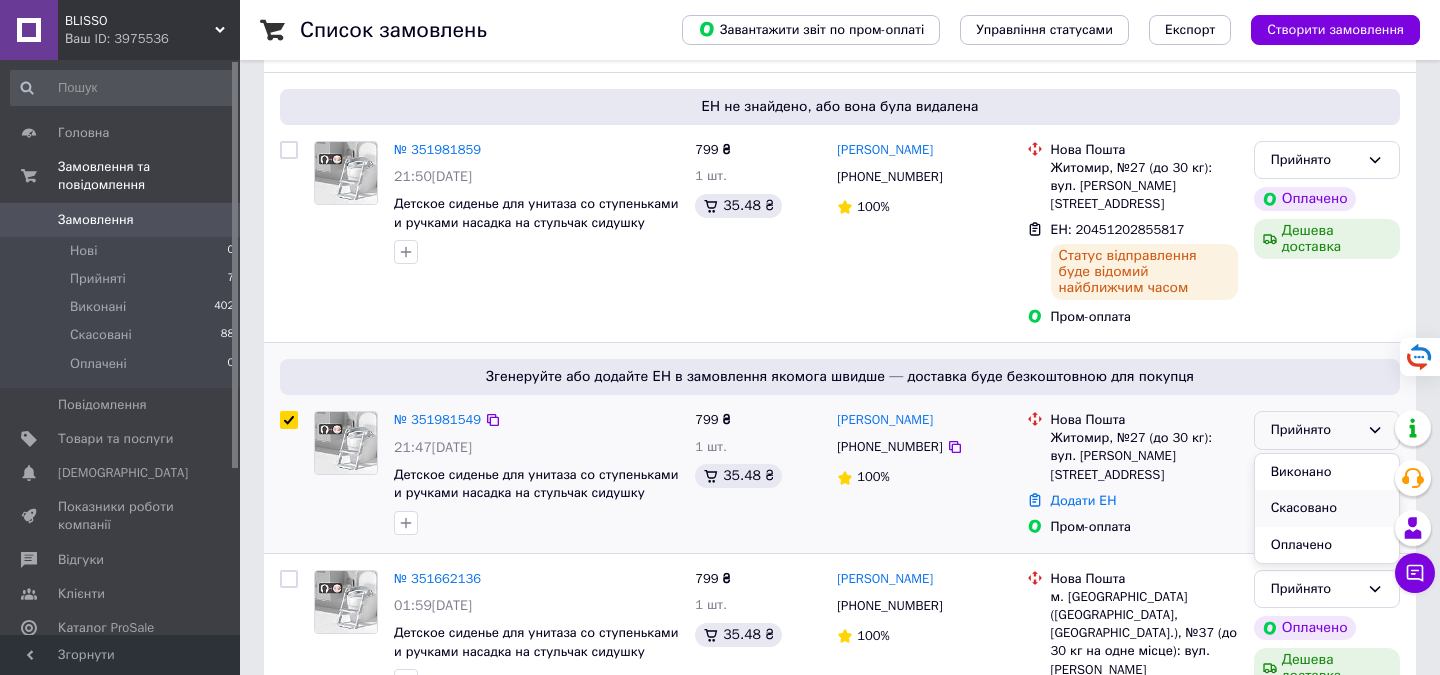 click on "Скасовано" at bounding box center (1327, 508) 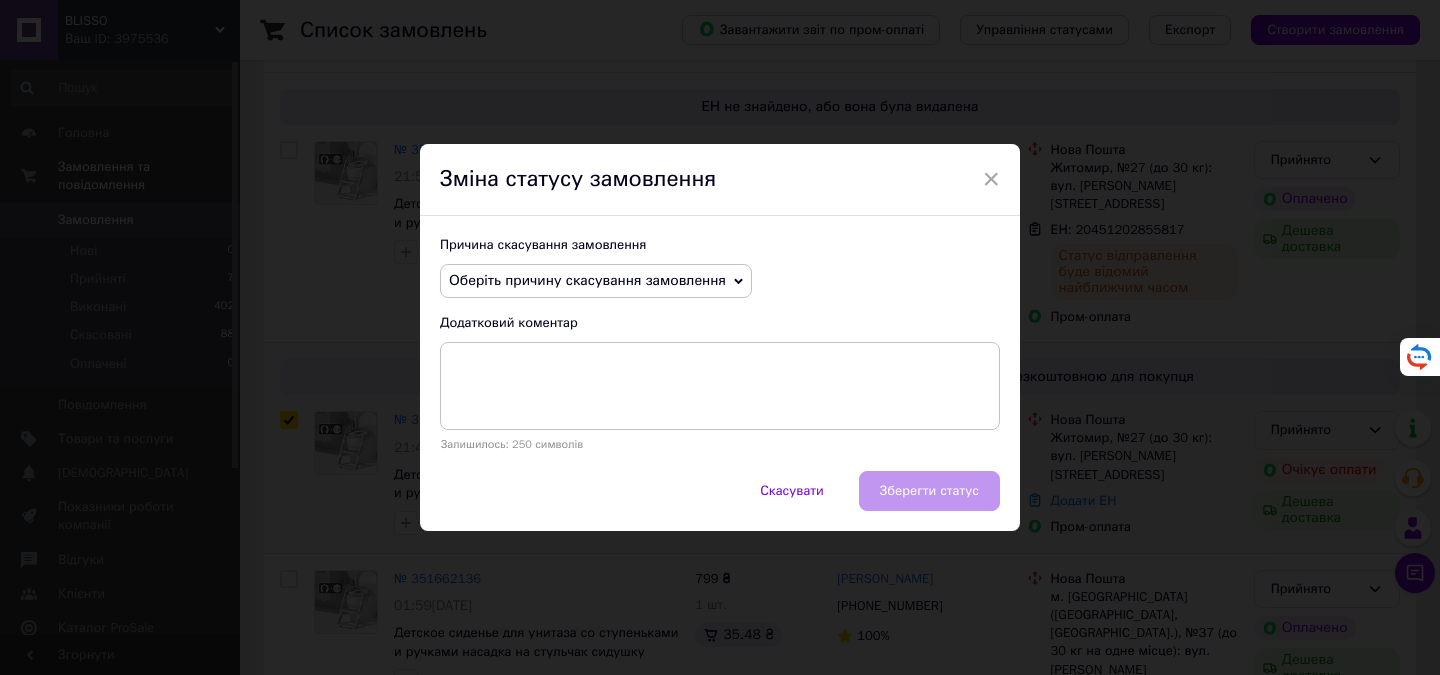 click on "Оберіть причину скасування замовлення" at bounding box center [587, 280] 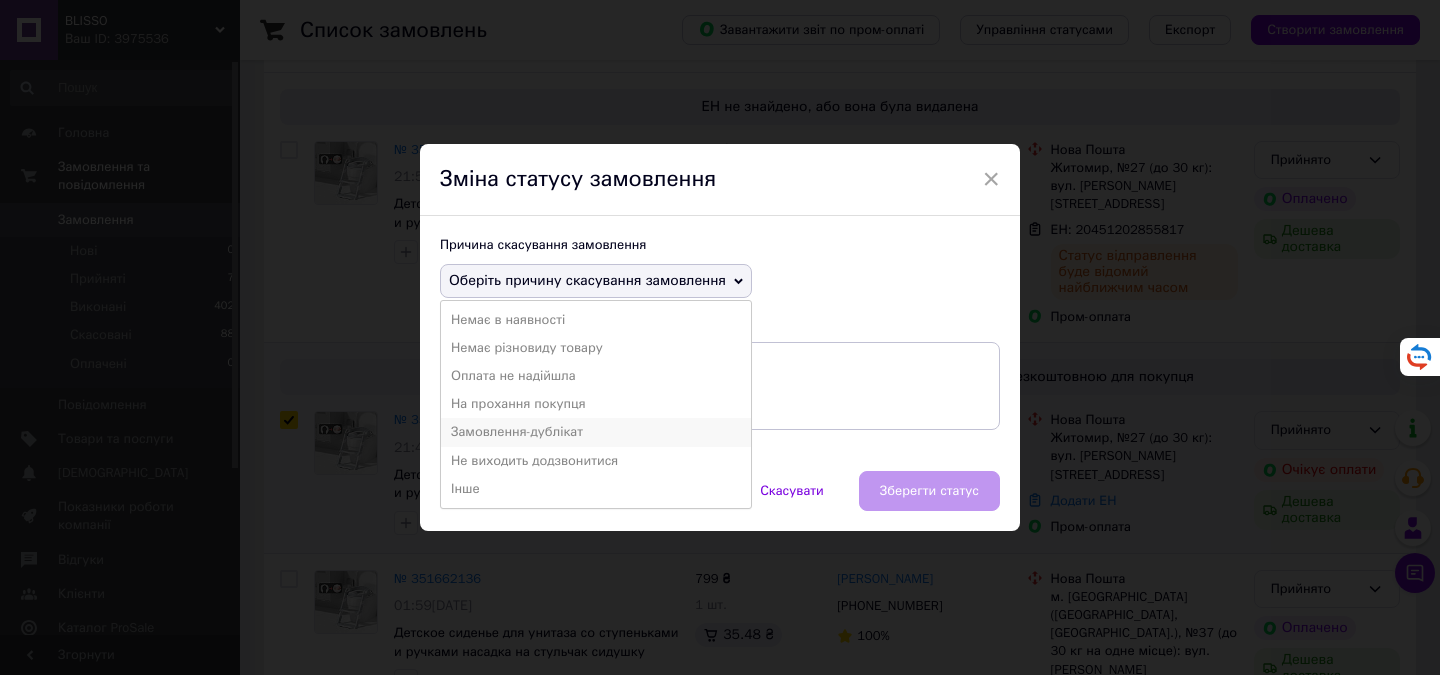 click on "Замовлення-дублікат" at bounding box center (596, 432) 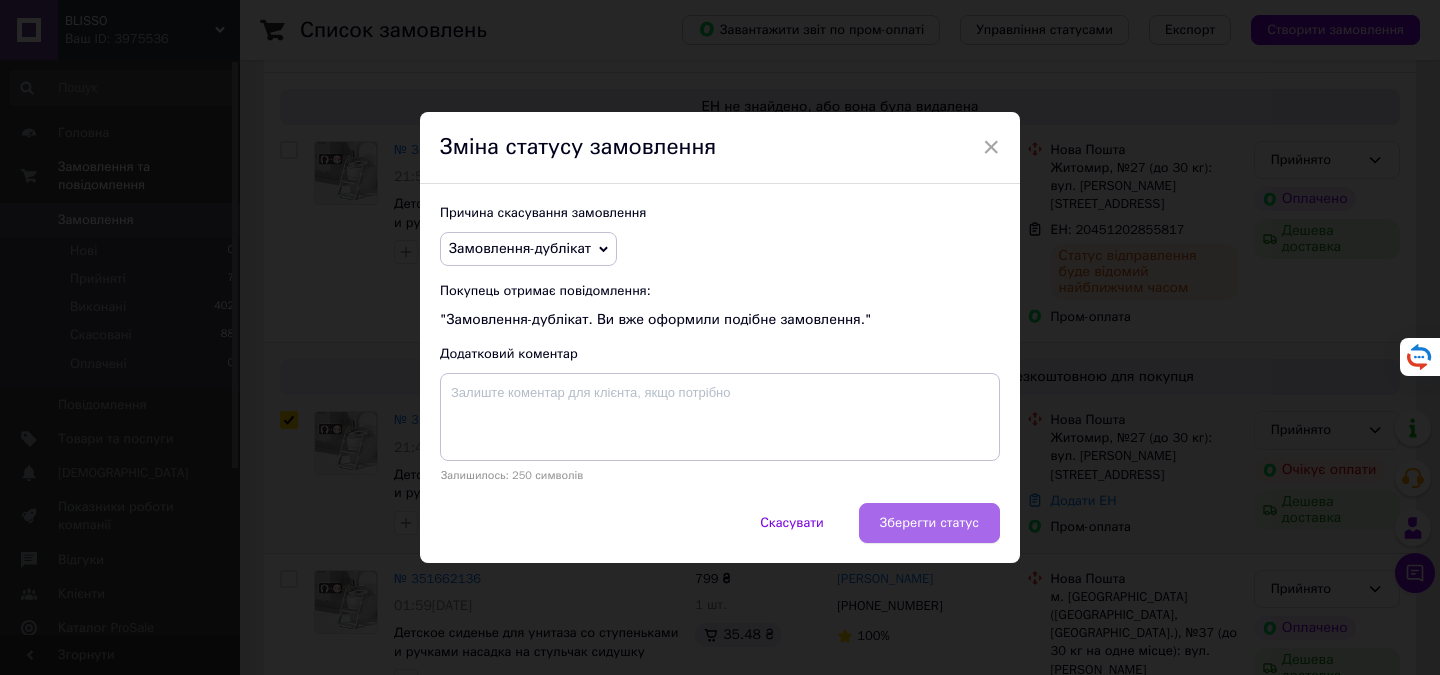 click on "Зберегти статус" at bounding box center (929, 523) 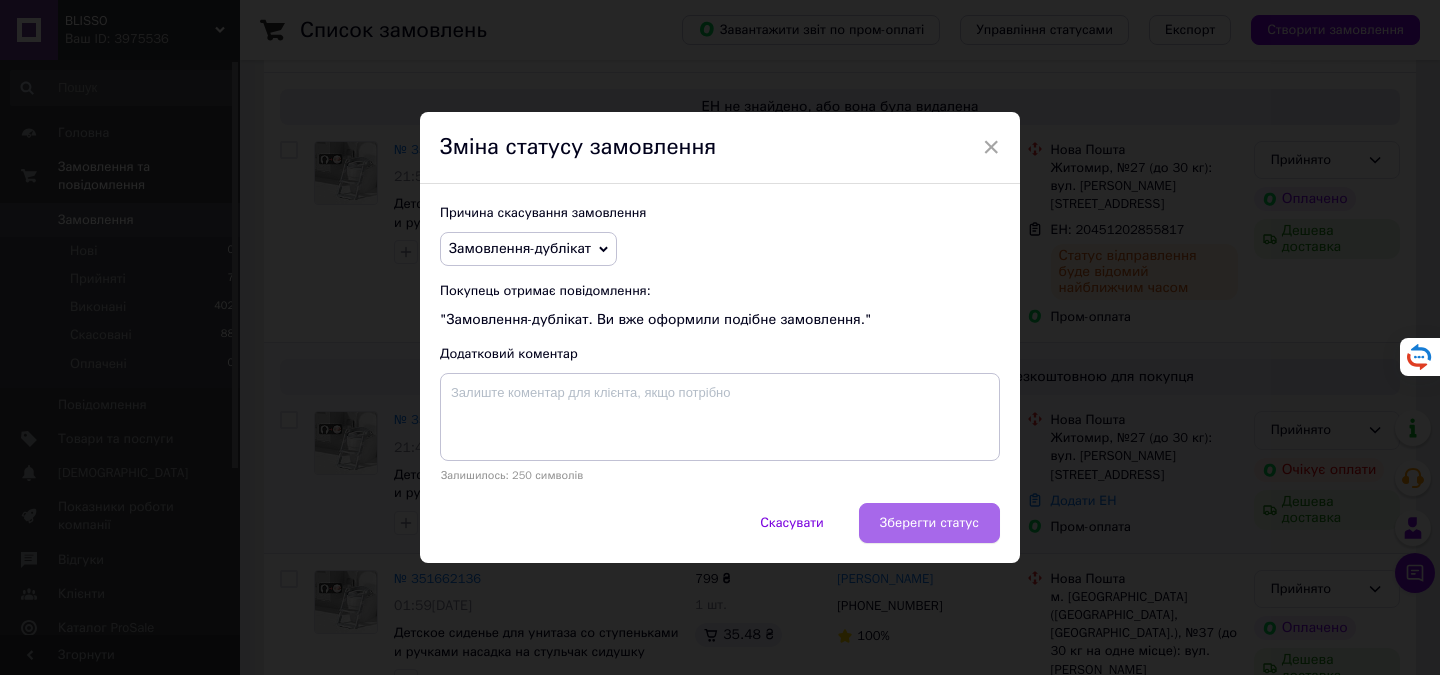 checkbox on "false" 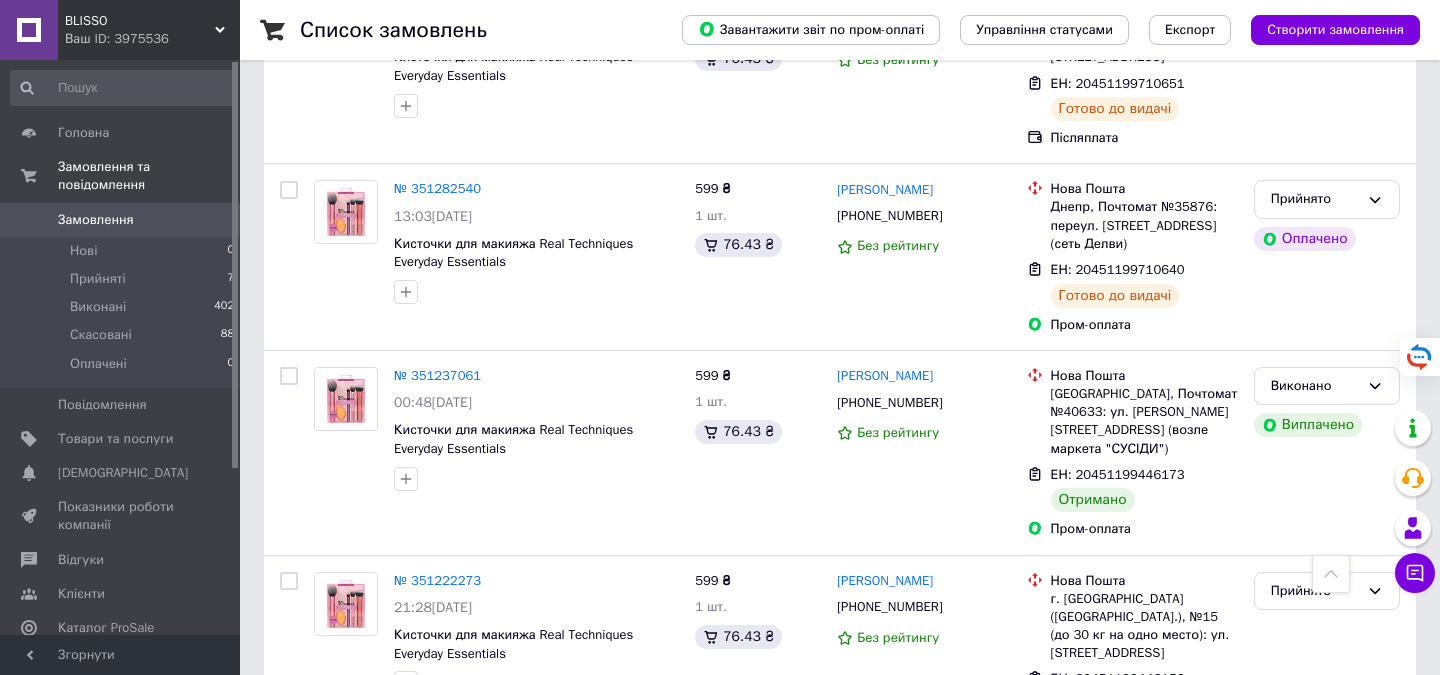 scroll, scrollTop: 1273, scrollLeft: 0, axis: vertical 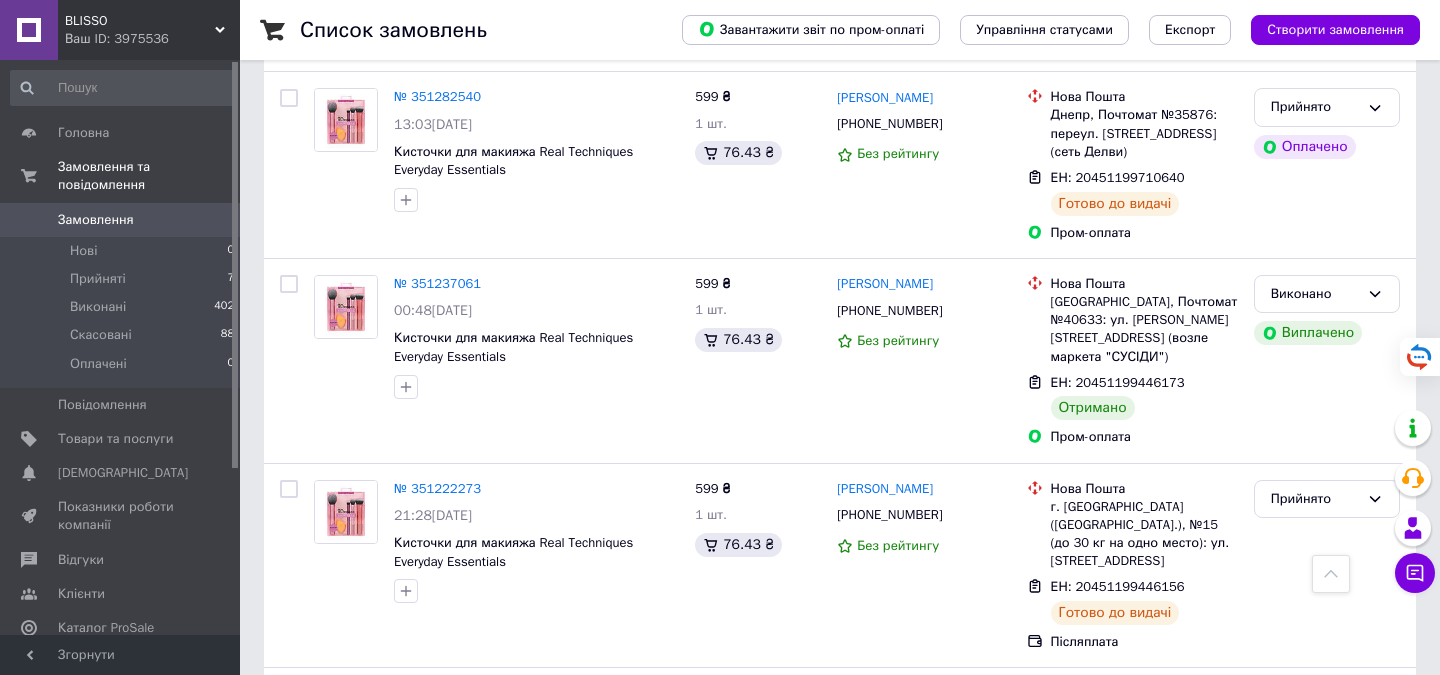 click on "Ваш ID: 3975536" at bounding box center [152, 39] 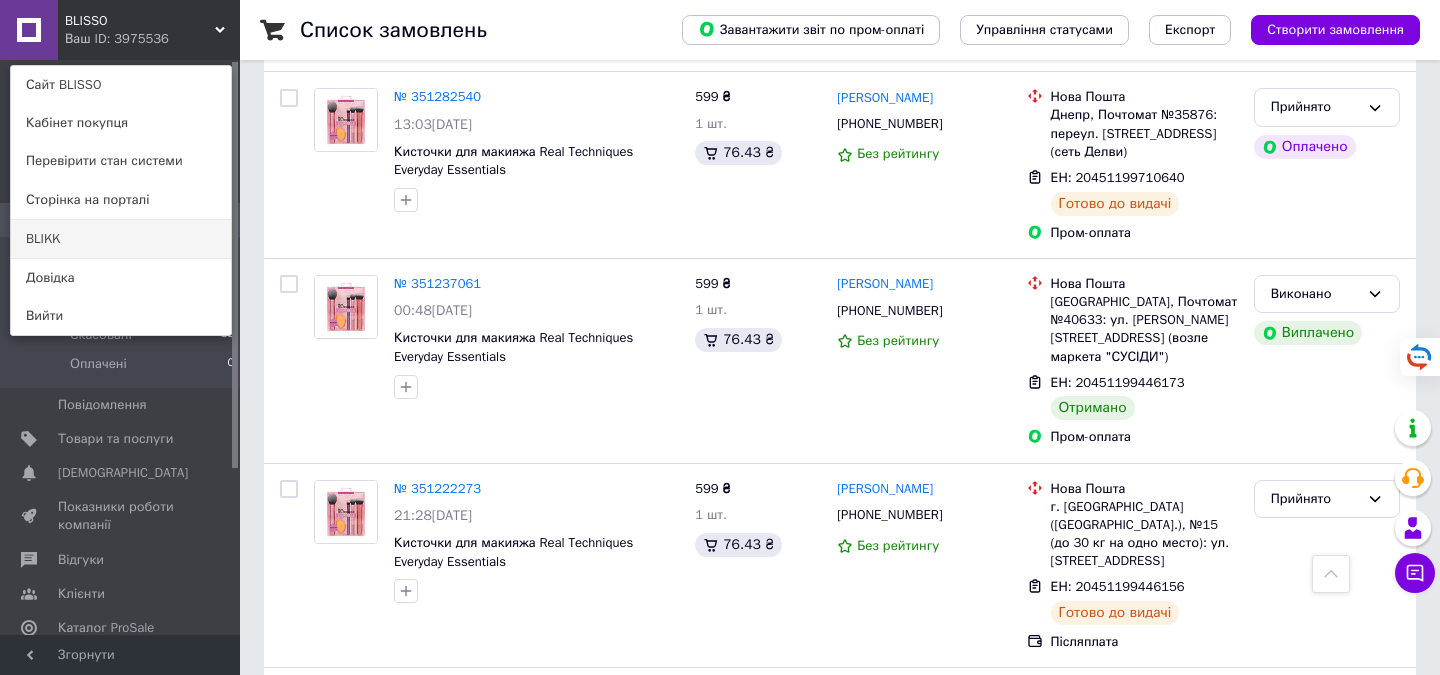 click on "BLIKK" at bounding box center [121, 239] 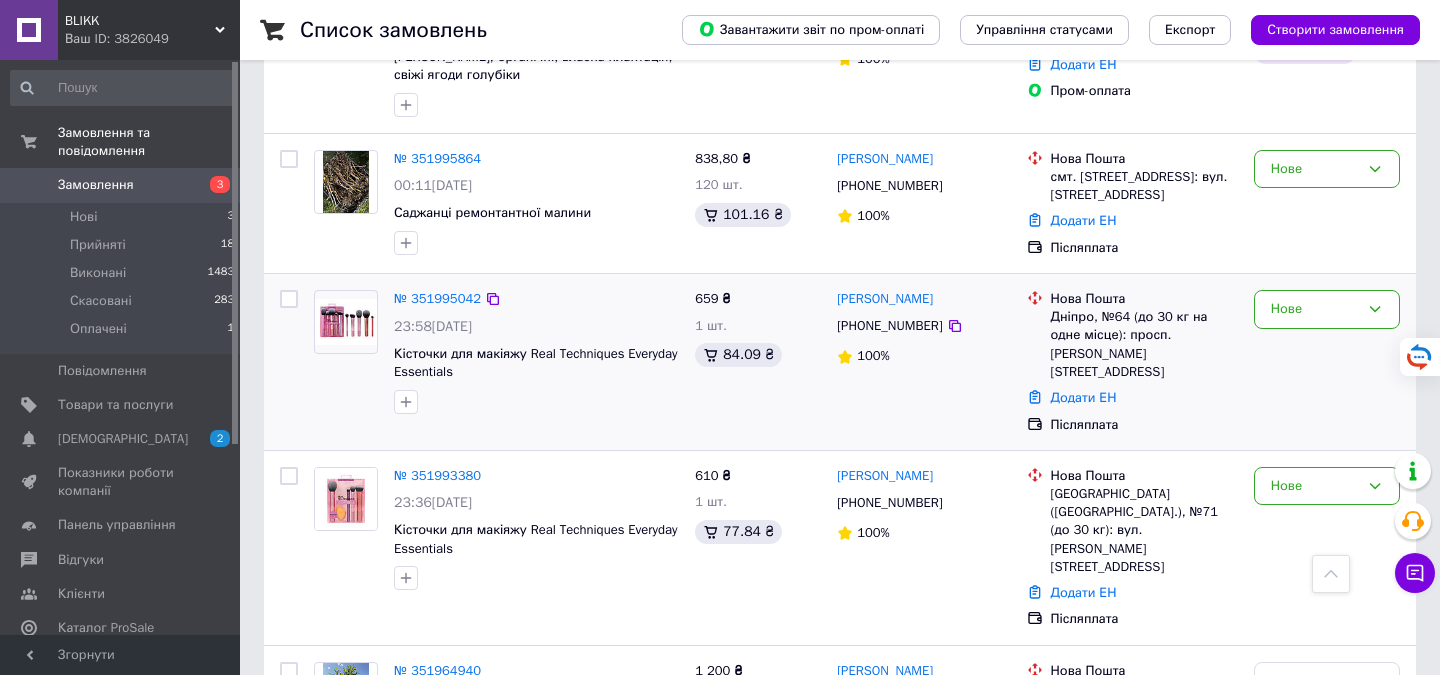scroll, scrollTop: 665, scrollLeft: 0, axis: vertical 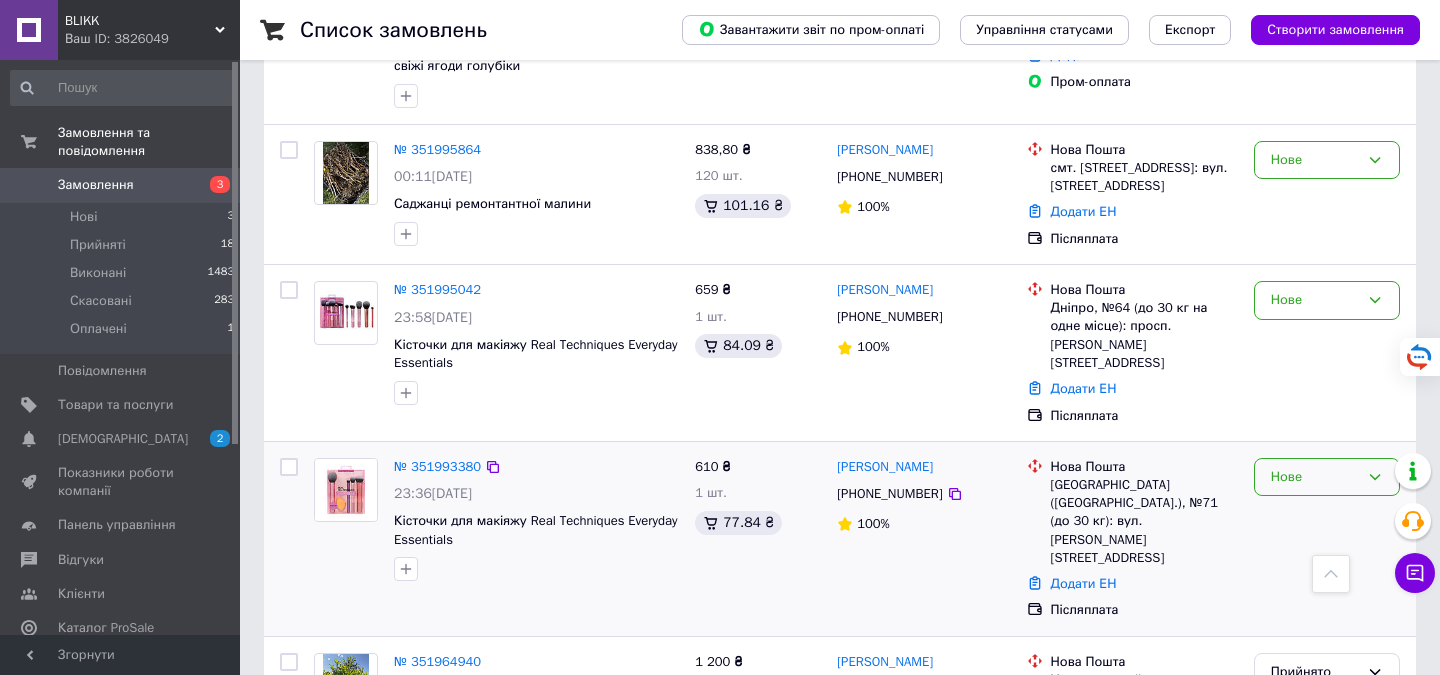 click on "Нове" at bounding box center (1315, 477) 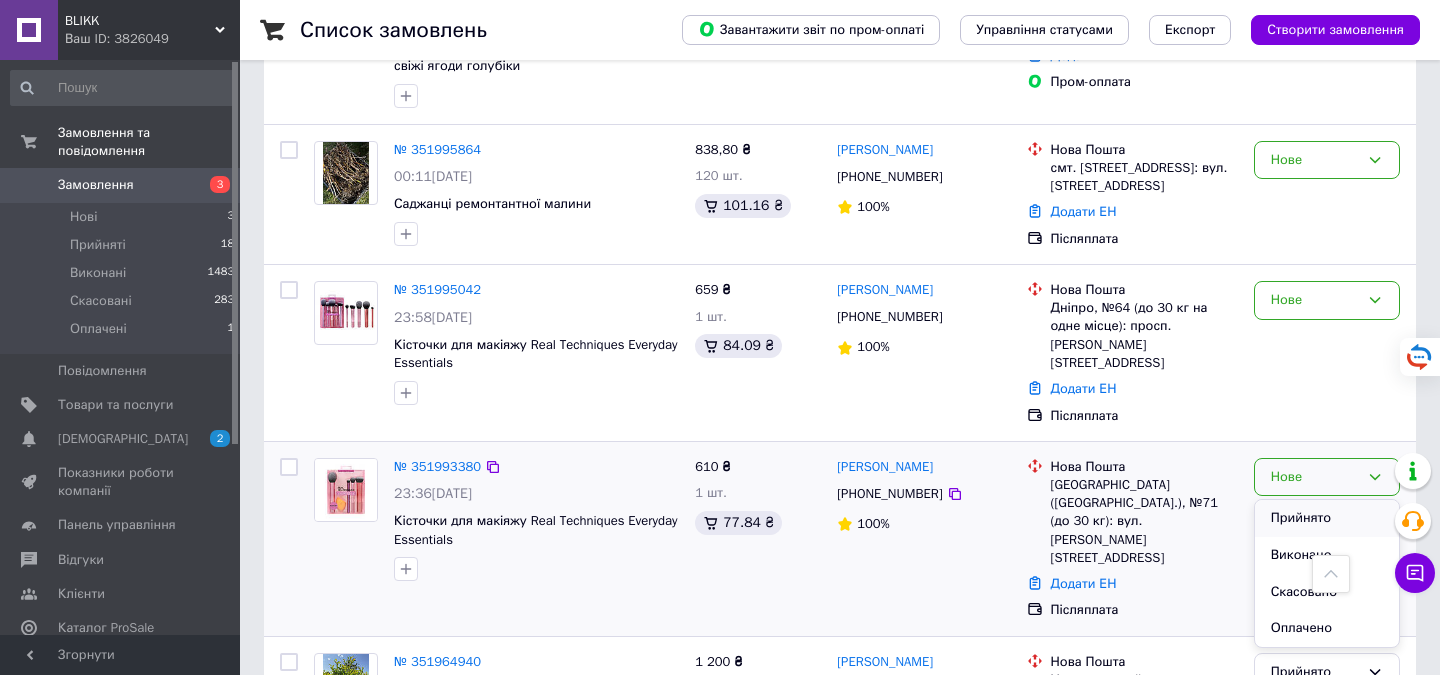 click on "Прийнято" at bounding box center (1327, 518) 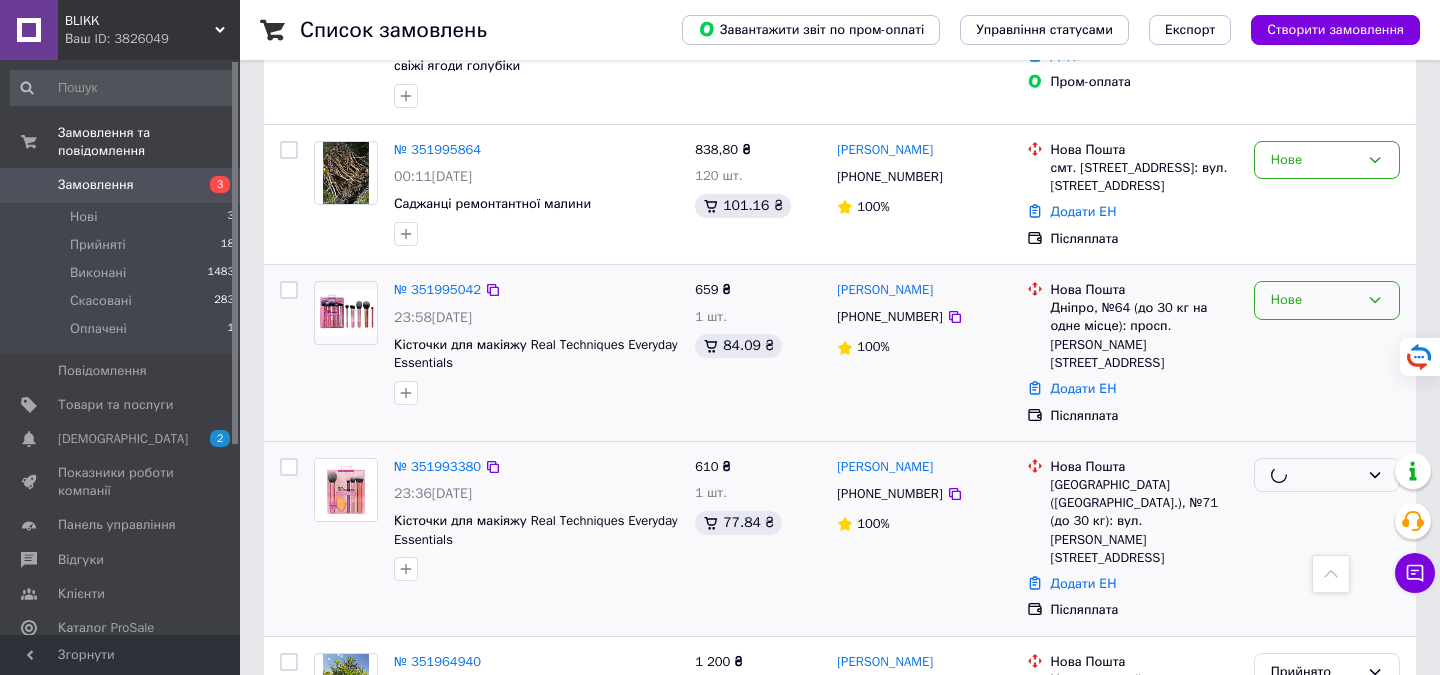 click on "Нове" at bounding box center (1315, 300) 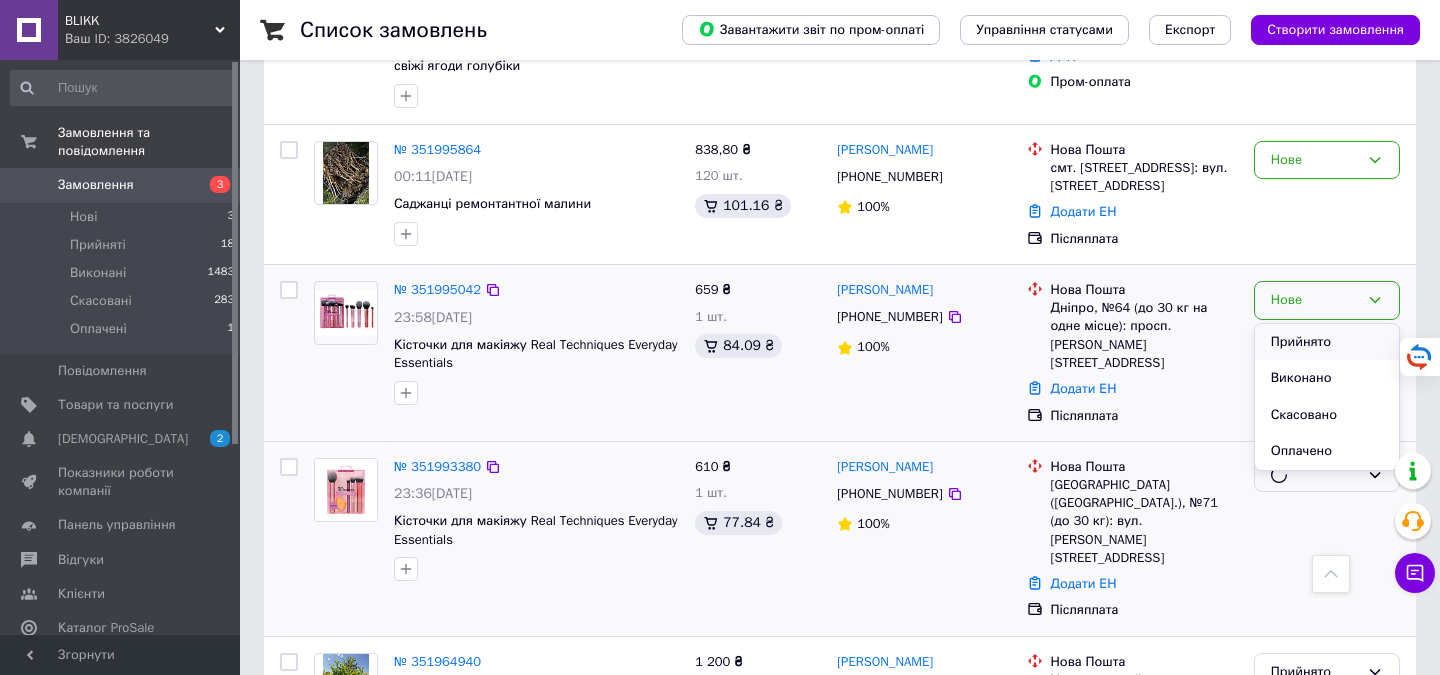 click on "Прийнято" at bounding box center (1327, 342) 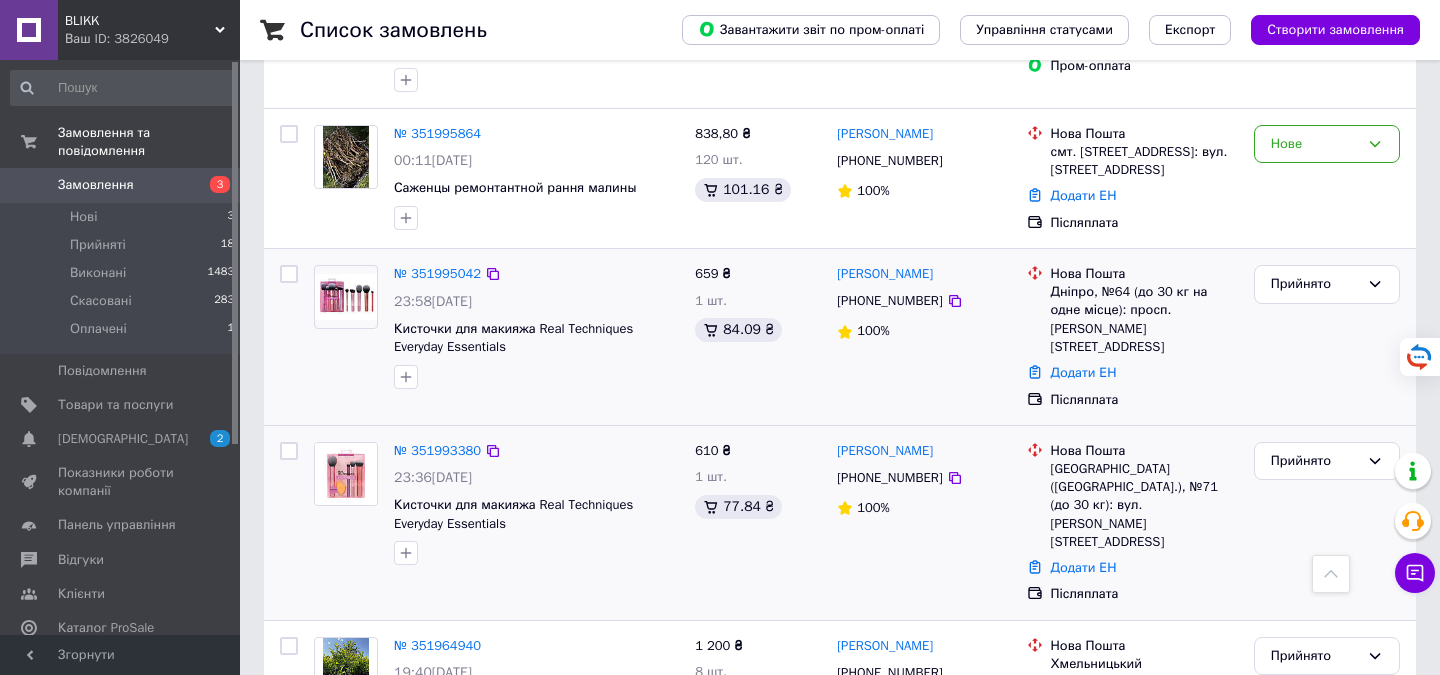 scroll, scrollTop: 663, scrollLeft: 0, axis: vertical 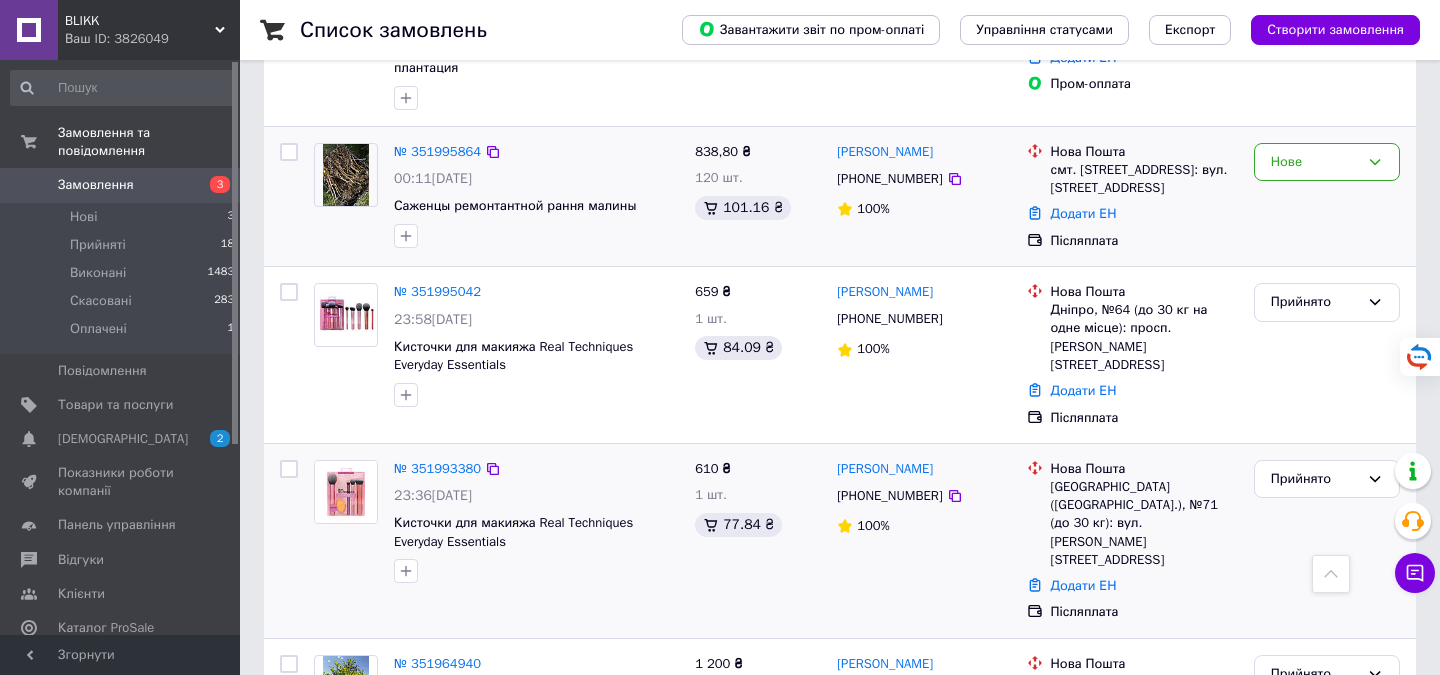 click on "Нове" at bounding box center (1327, 196) 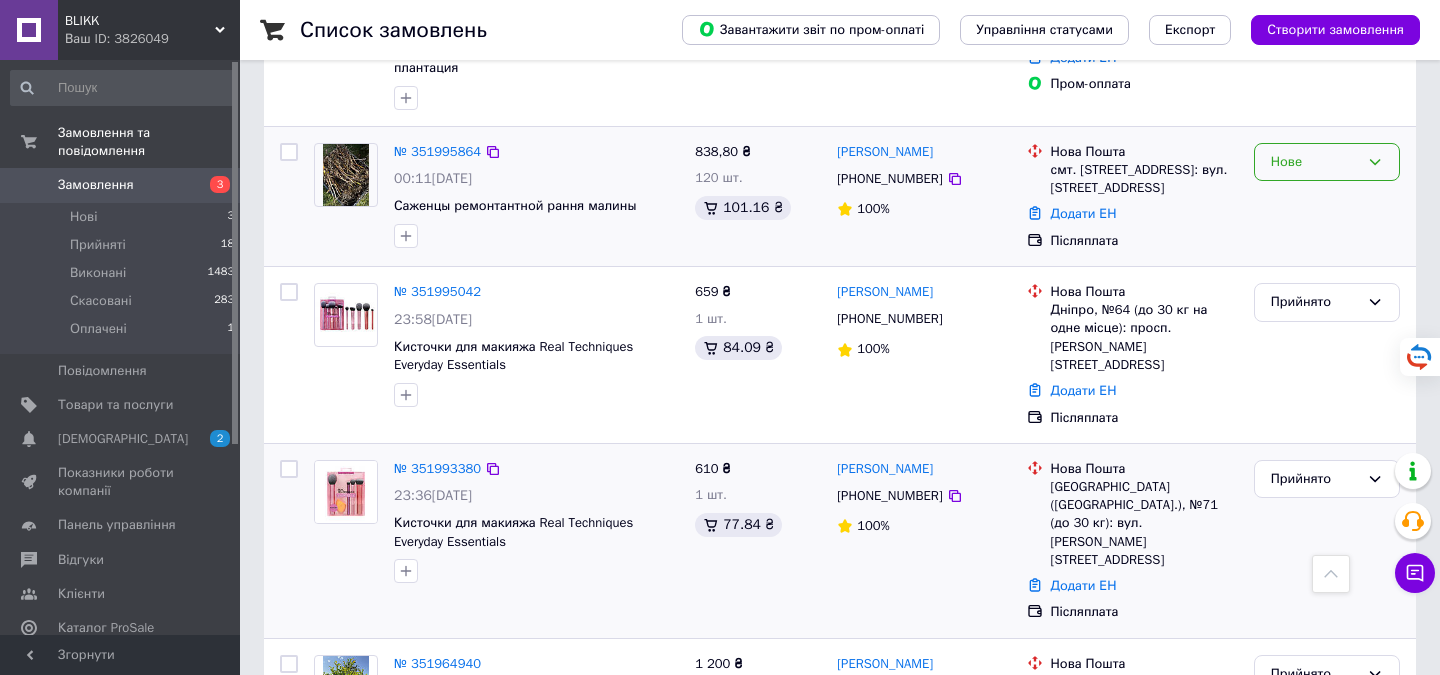 click on "Нове" at bounding box center (1315, 162) 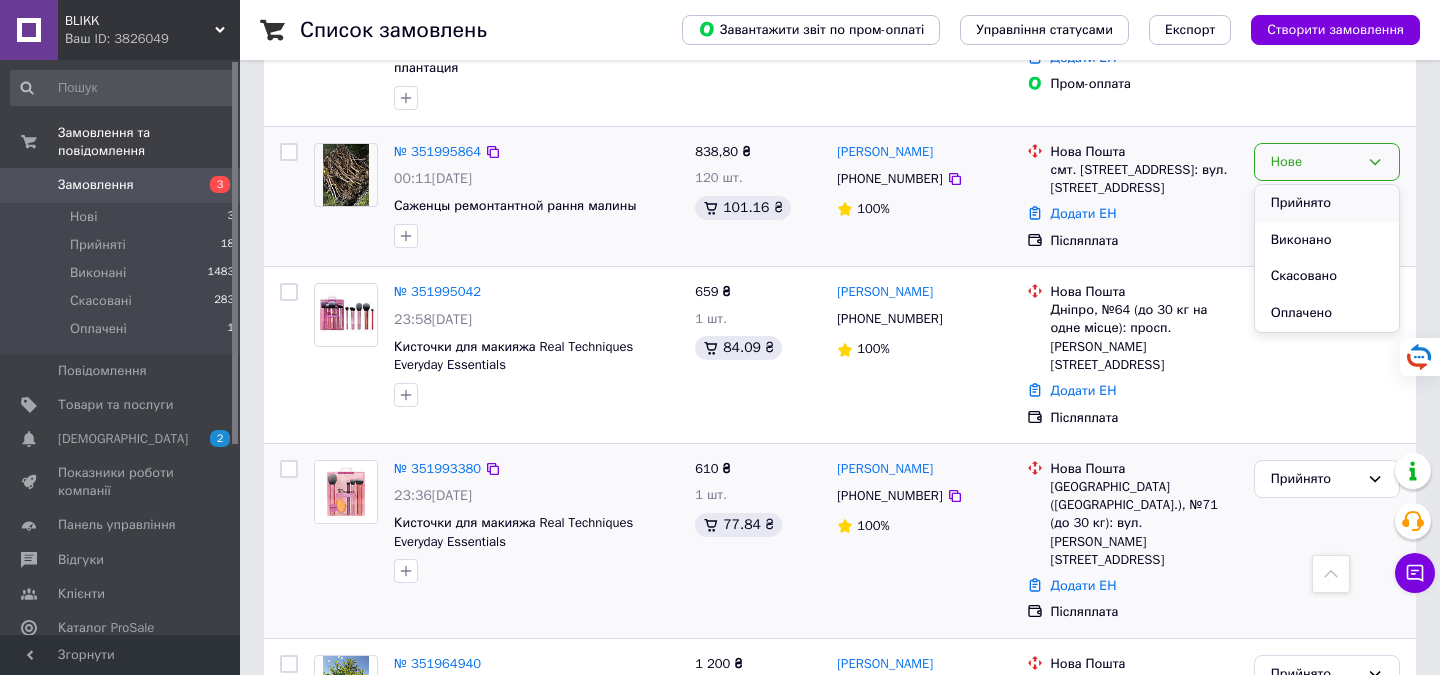 click on "Прийнято" at bounding box center [1327, 203] 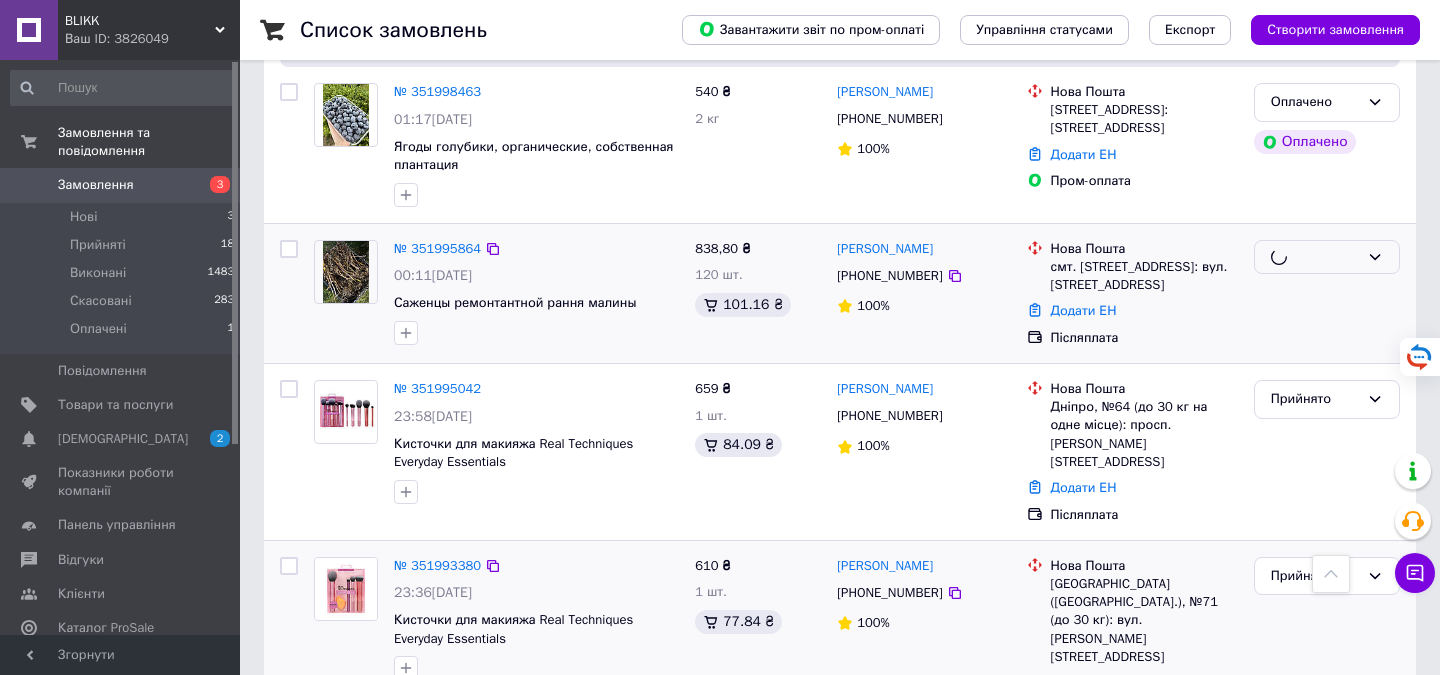 scroll, scrollTop: 554, scrollLeft: 0, axis: vertical 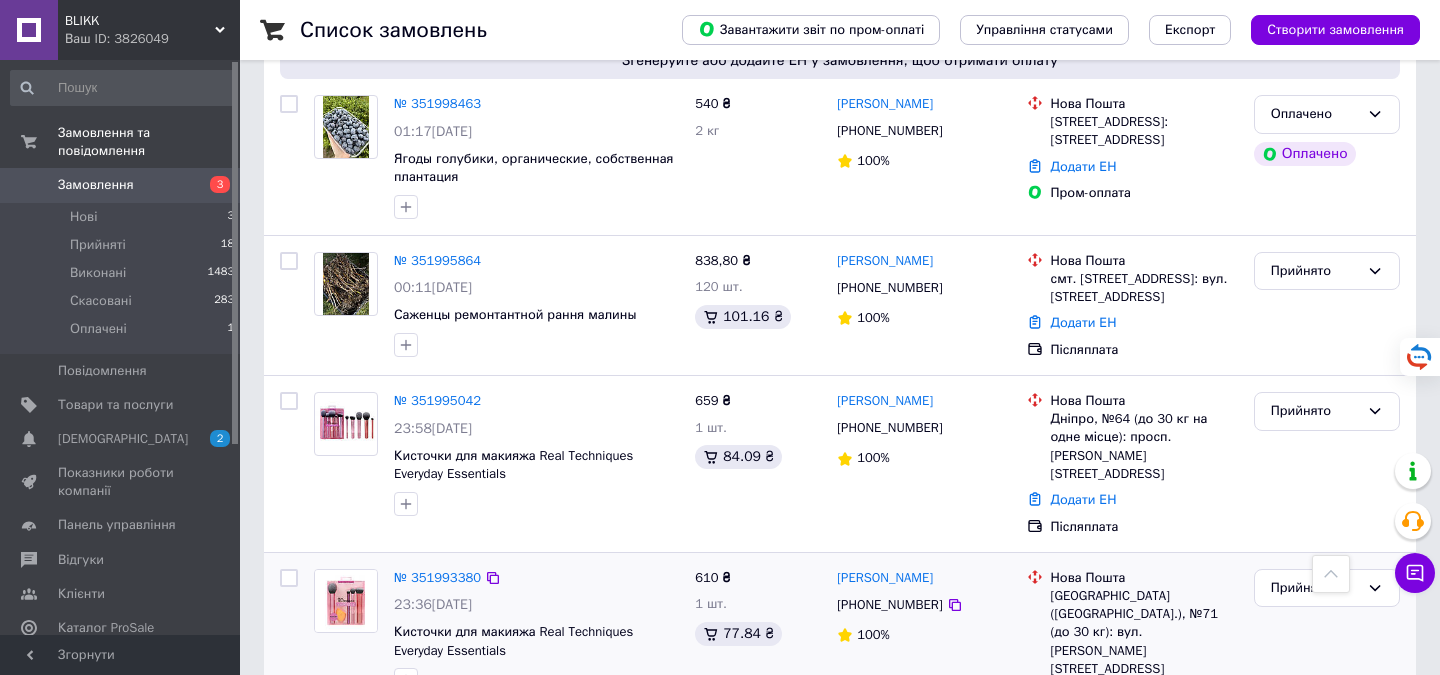click on "Оплачено" at bounding box center [1315, 114] 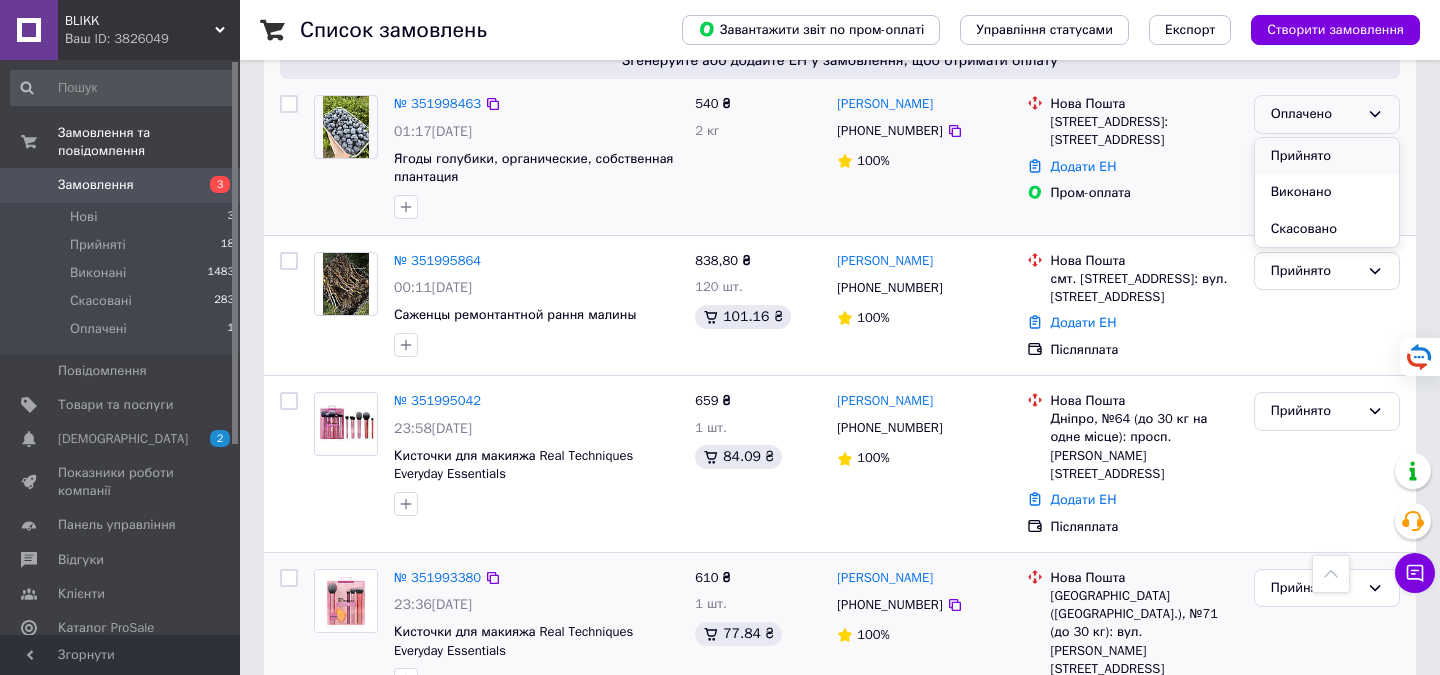 click on "Прийнято" at bounding box center [1327, 156] 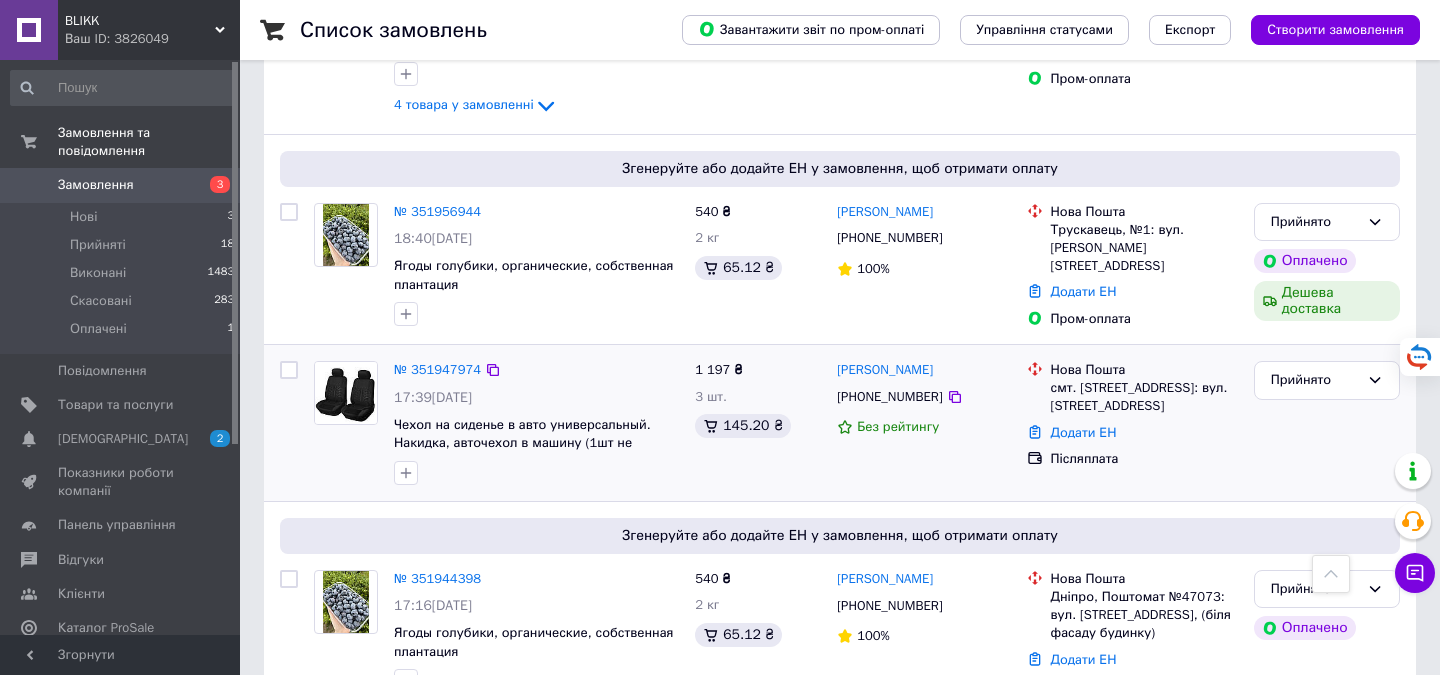 scroll, scrollTop: 1510, scrollLeft: 0, axis: vertical 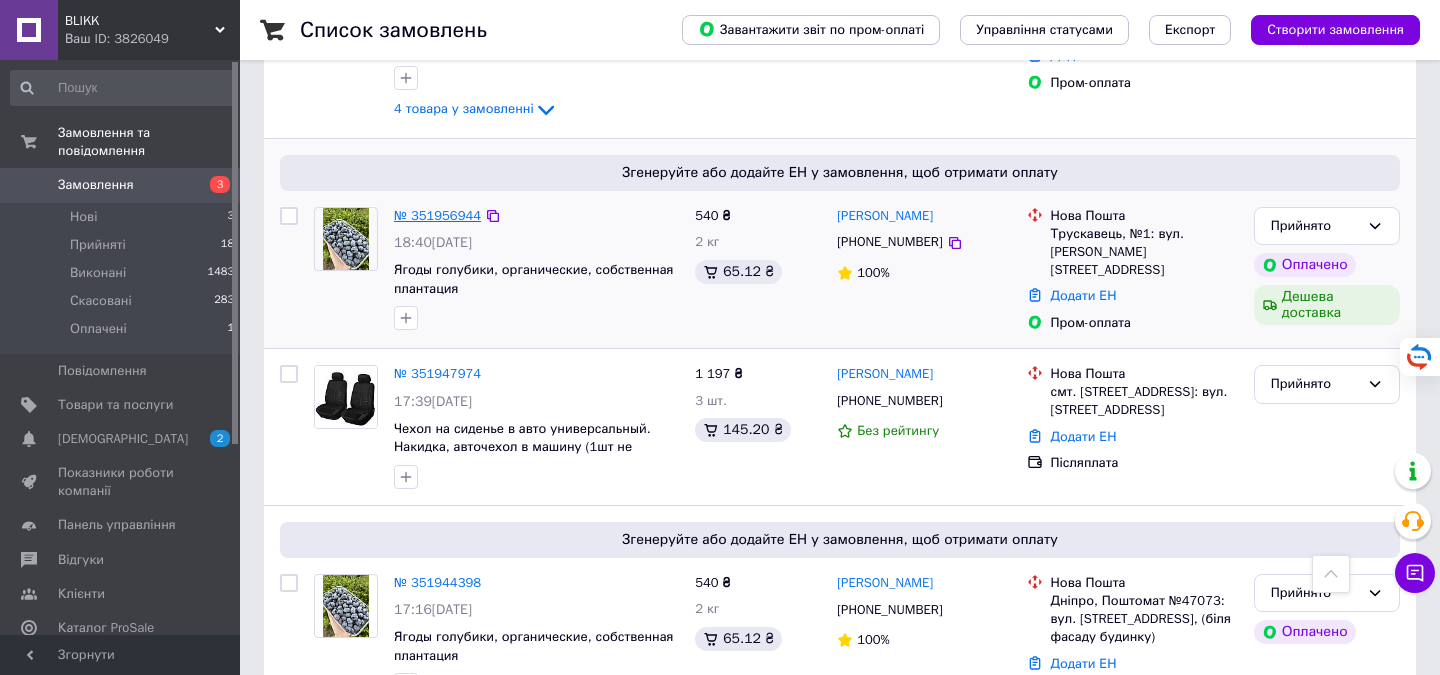 click on "№ 351956944" at bounding box center [437, 215] 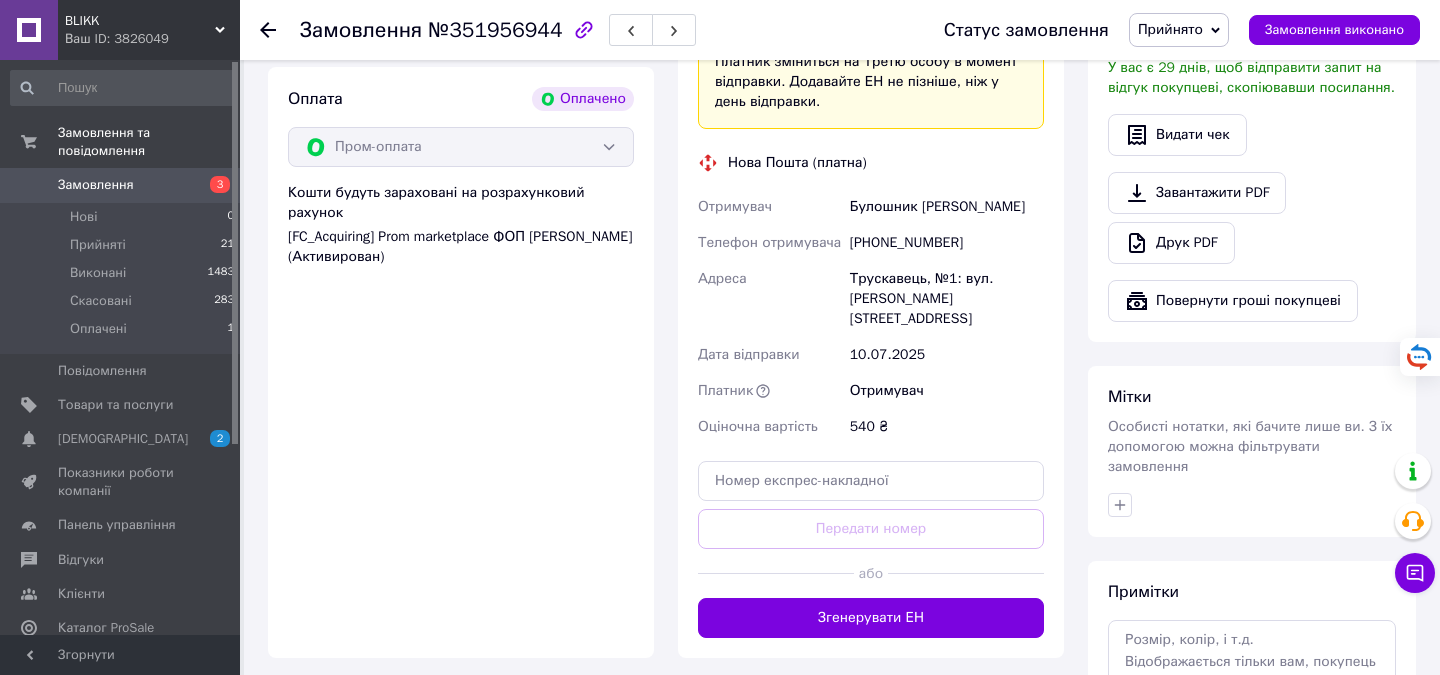 scroll, scrollTop: 625, scrollLeft: 0, axis: vertical 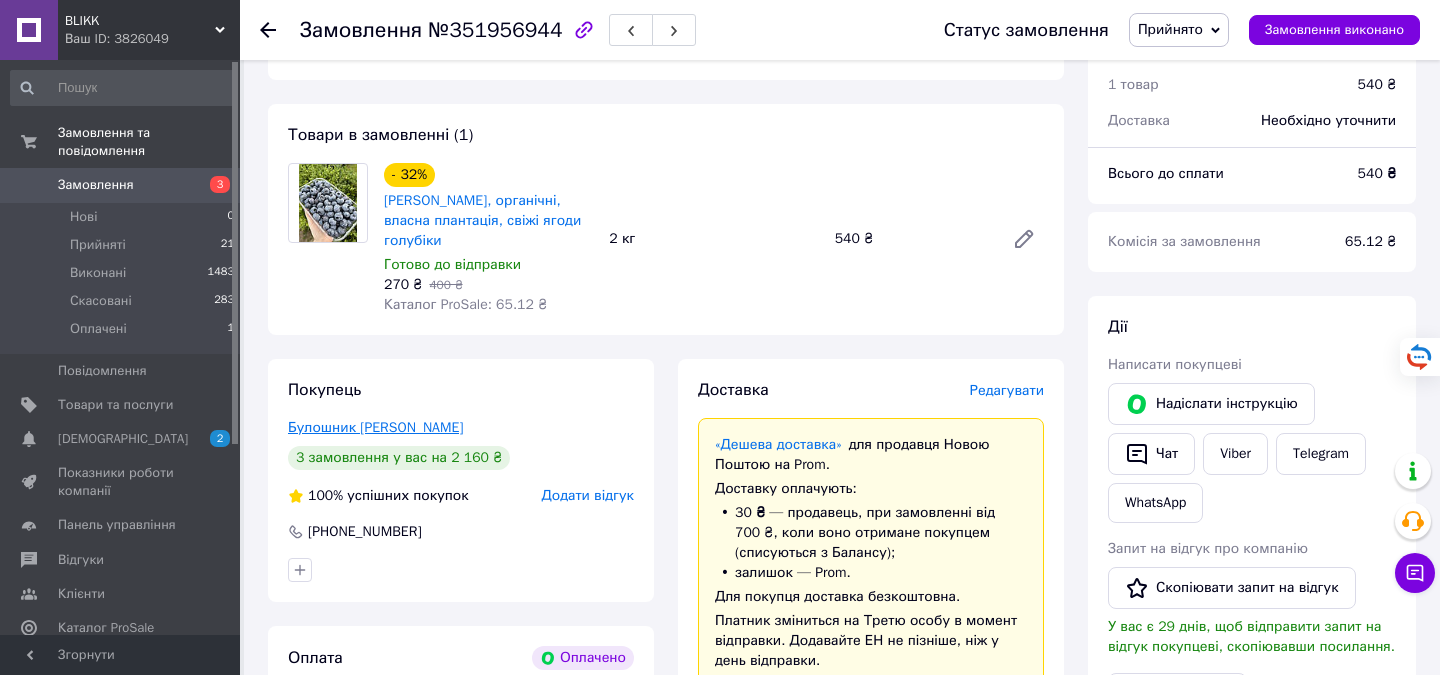 click on "Булошник Елизавета" at bounding box center [375, 427] 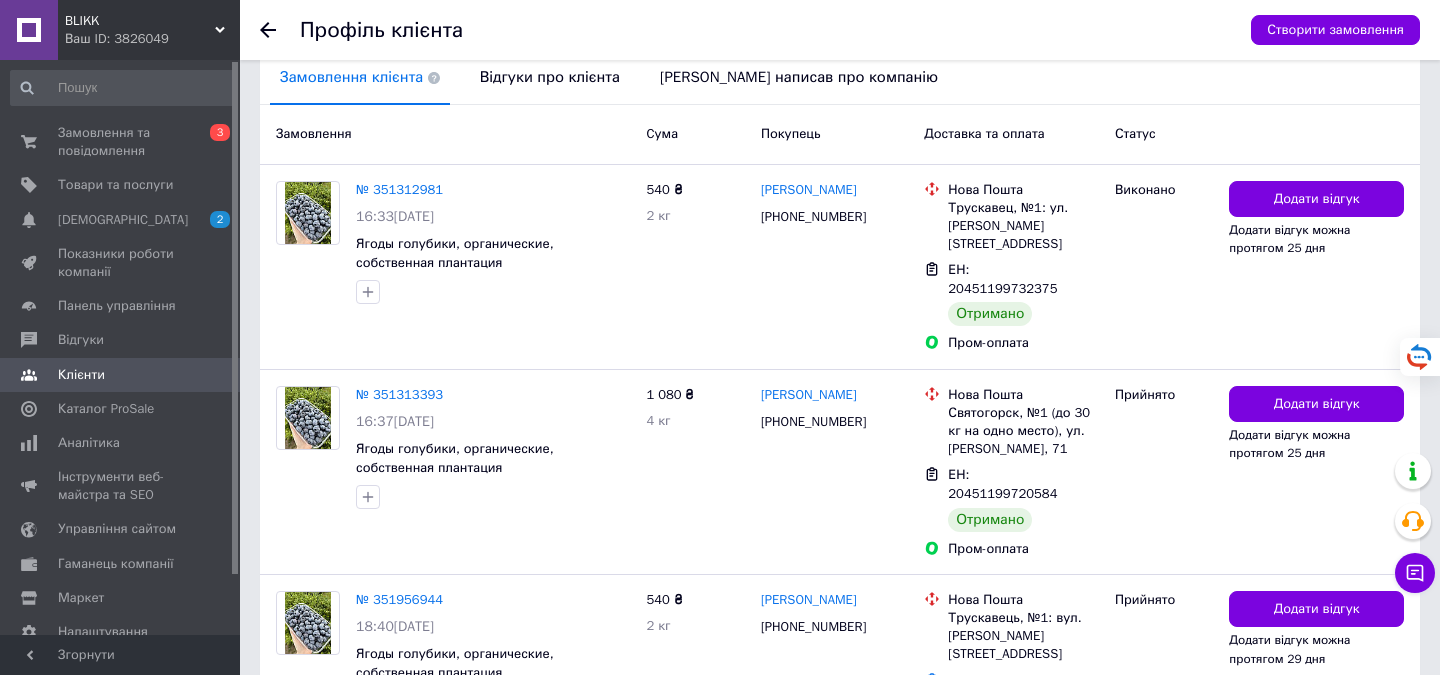 scroll, scrollTop: 448, scrollLeft: 0, axis: vertical 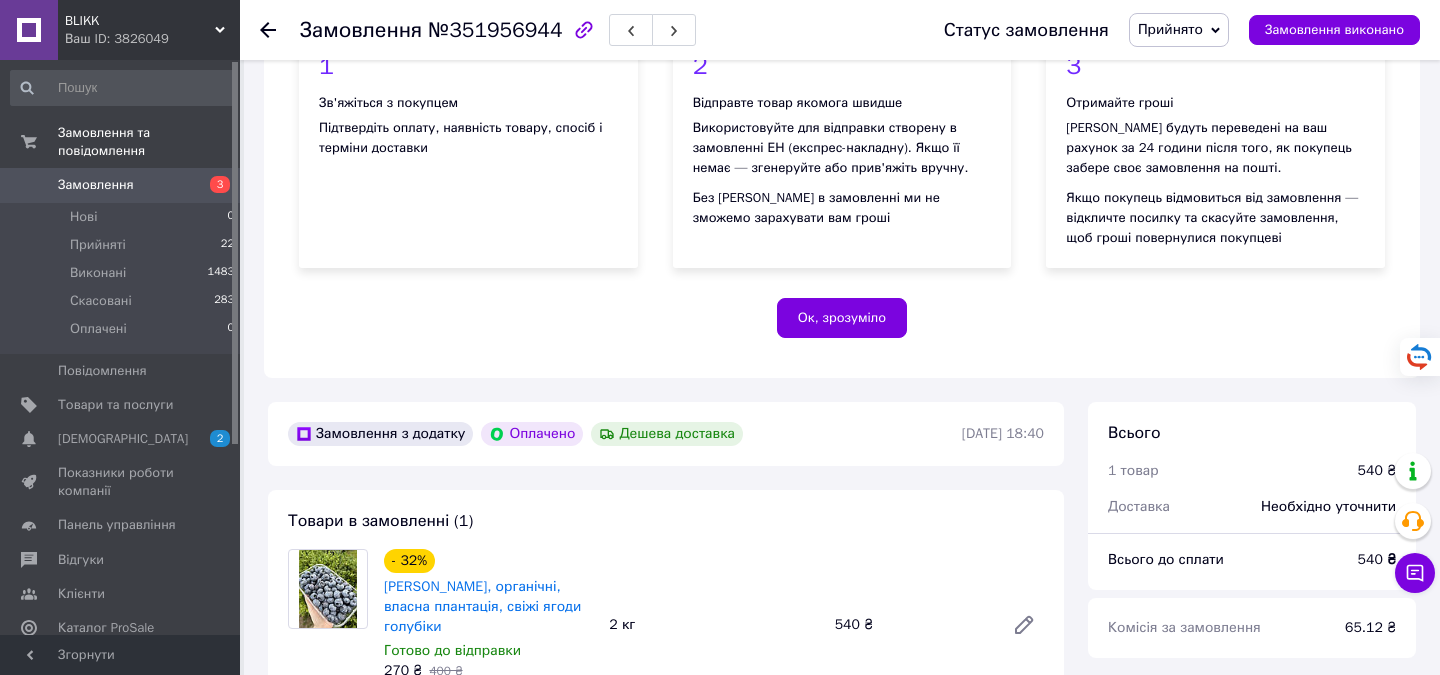 click on "Замовлення" at bounding box center [96, 185] 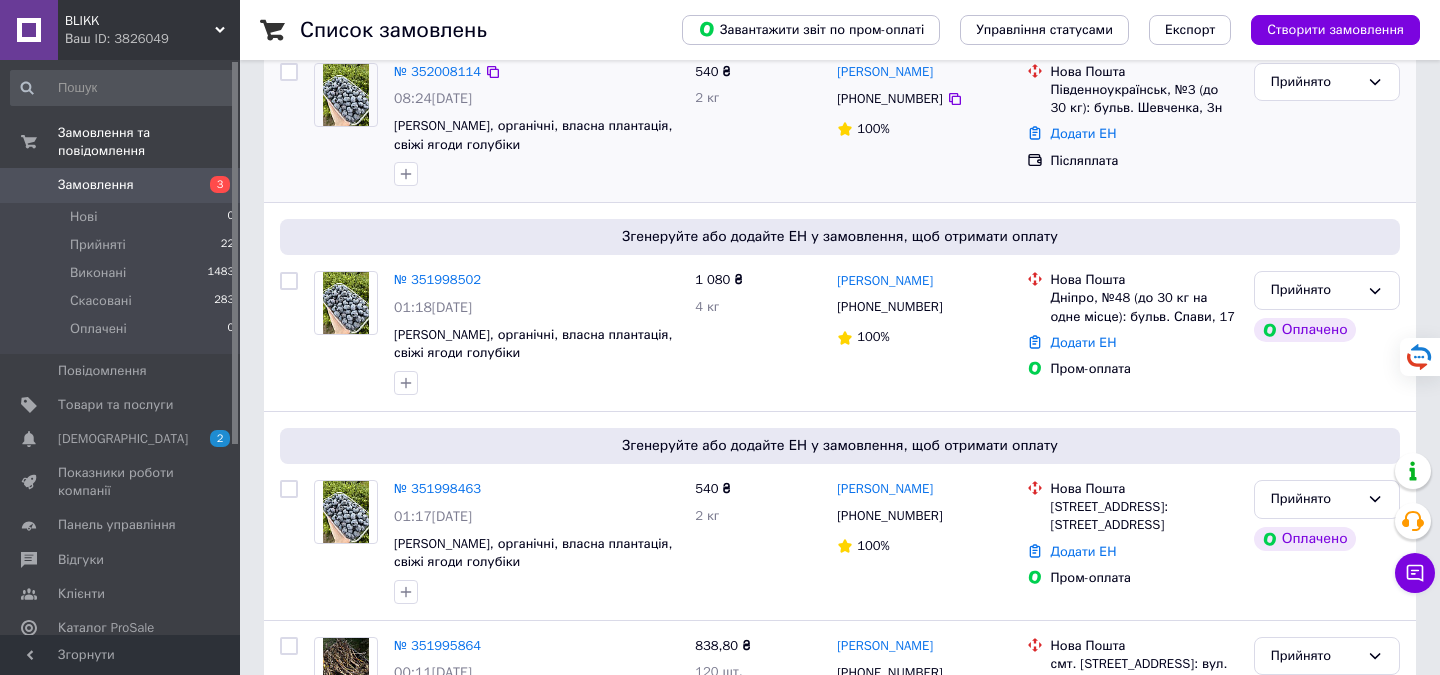 scroll, scrollTop: 141, scrollLeft: 0, axis: vertical 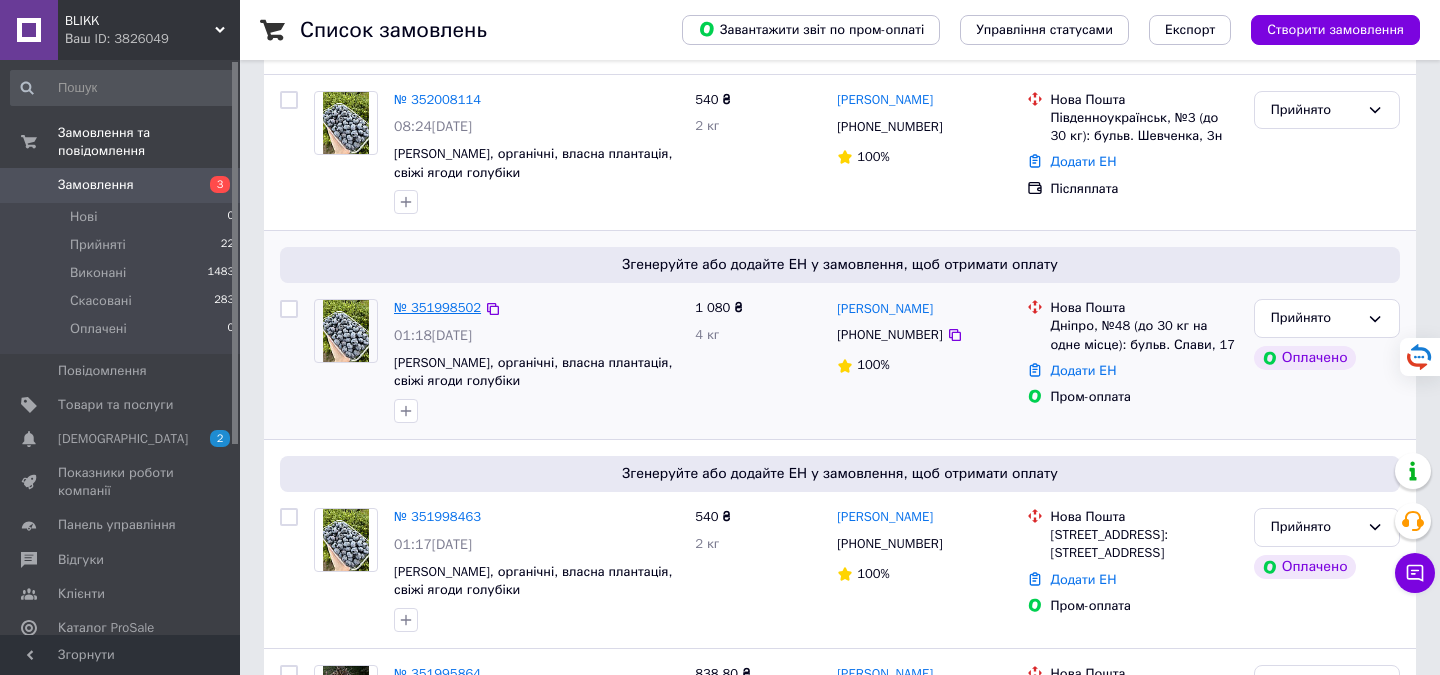 click on "№ 351998502" at bounding box center [437, 307] 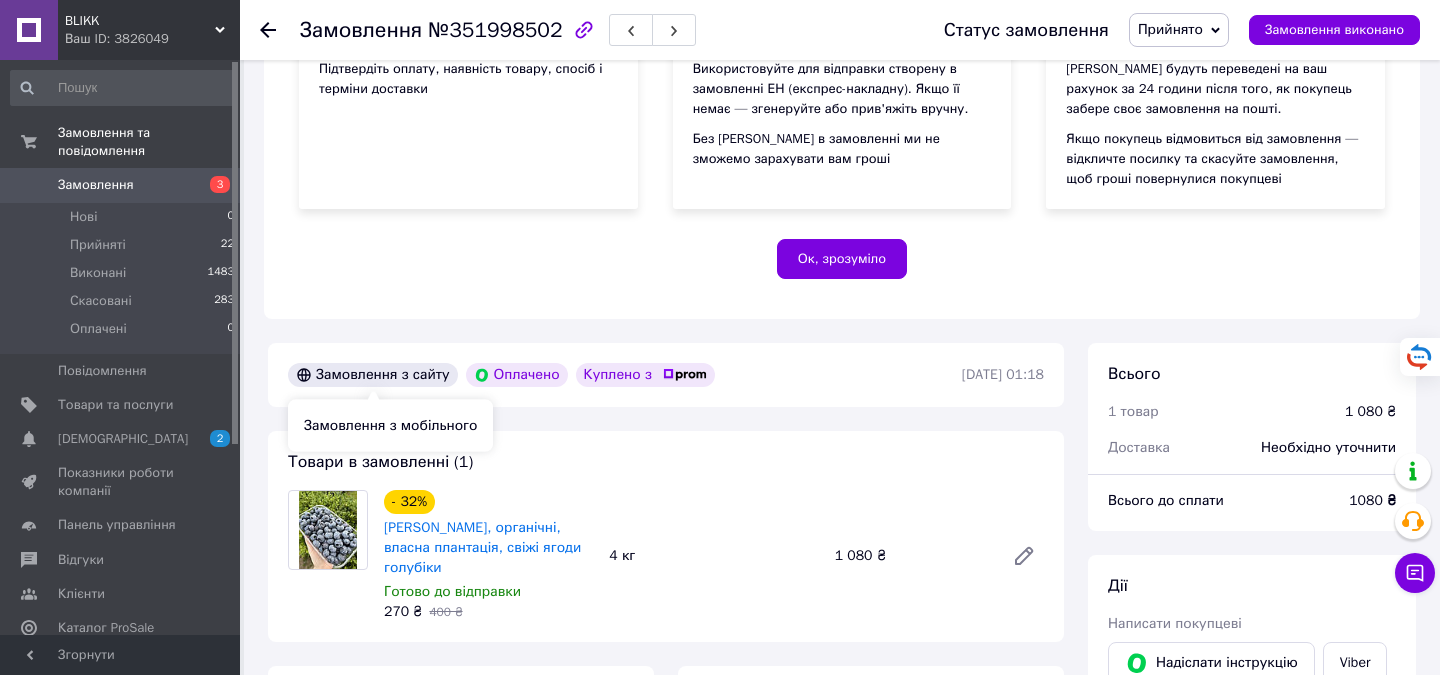 scroll, scrollTop: 351, scrollLeft: 0, axis: vertical 